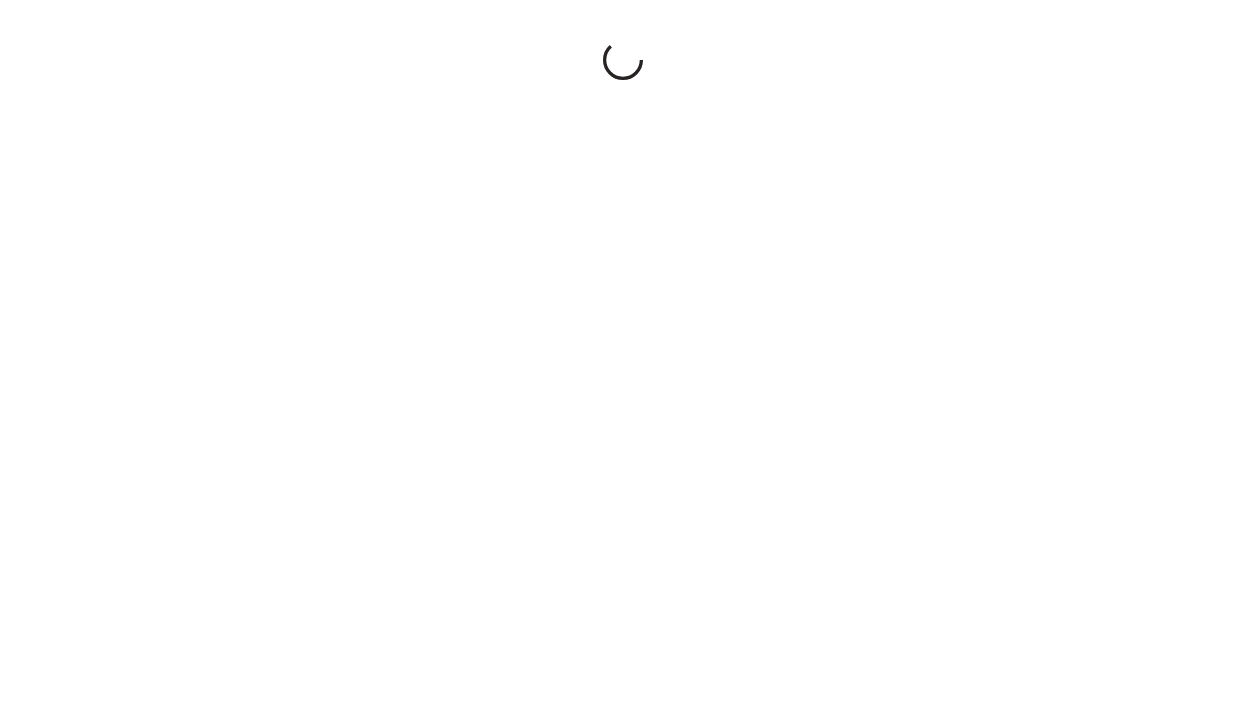 scroll, scrollTop: 0, scrollLeft: 0, axis: both 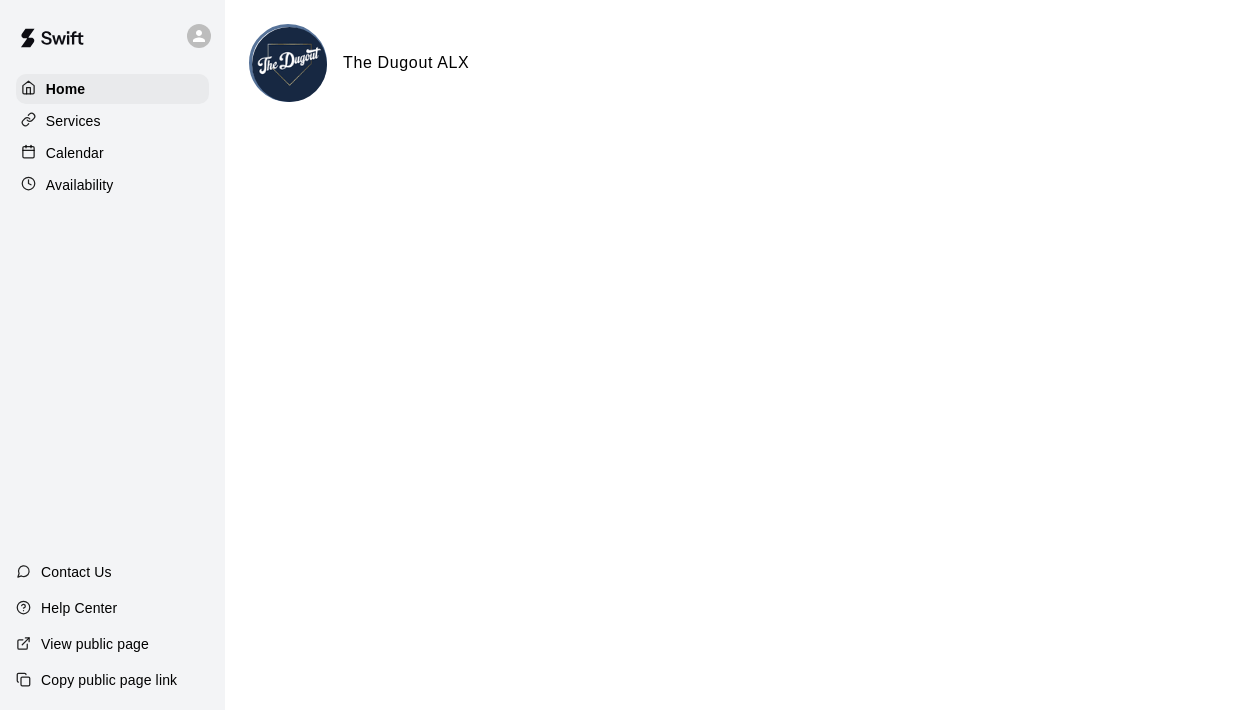 click on "Calendar" at bounding box center [112, 153] 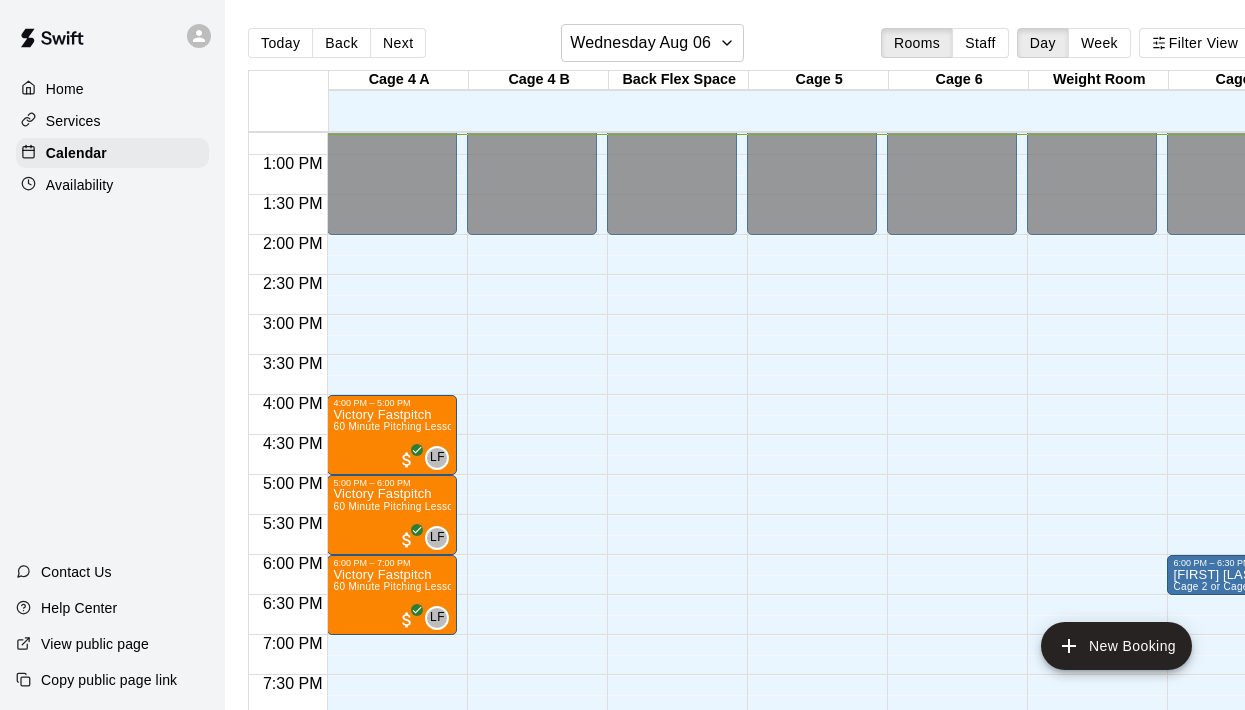 scroll, scrollTop: 1018, scrollLeft: 200, axis: both 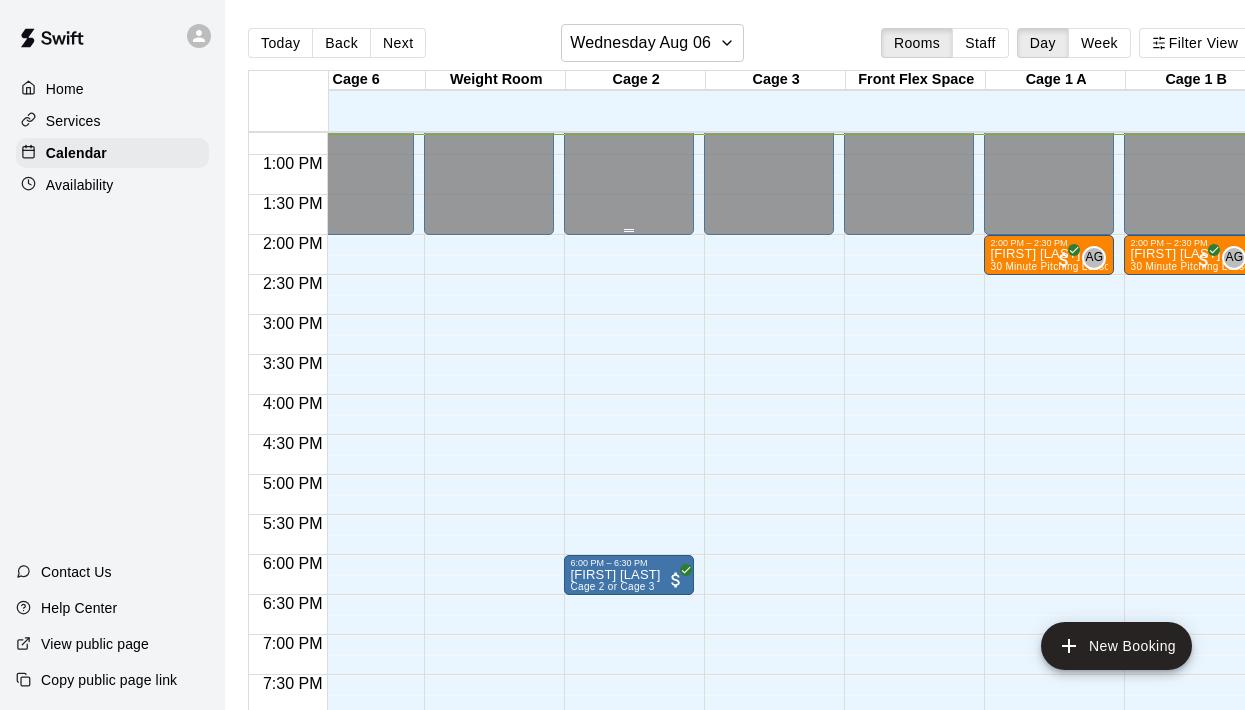 click on "Closed" at bounding box center (629, -315) 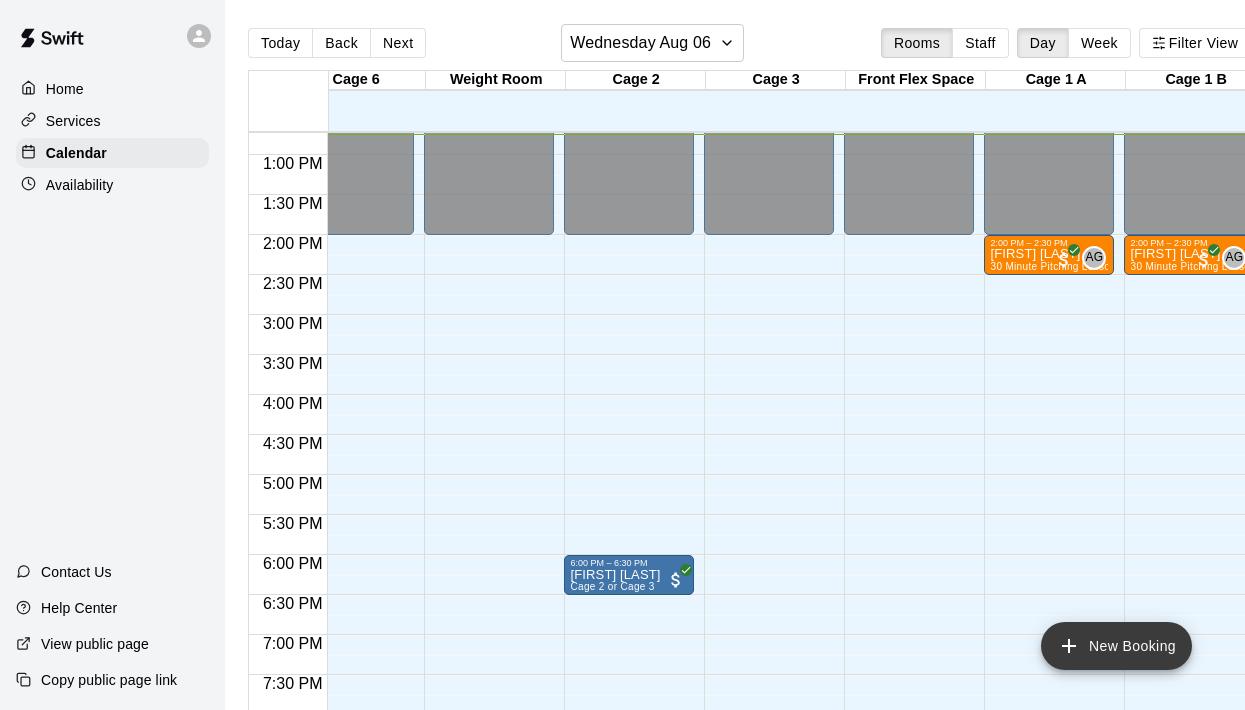 click on "New Booking" at bounding box center (1116, 646) 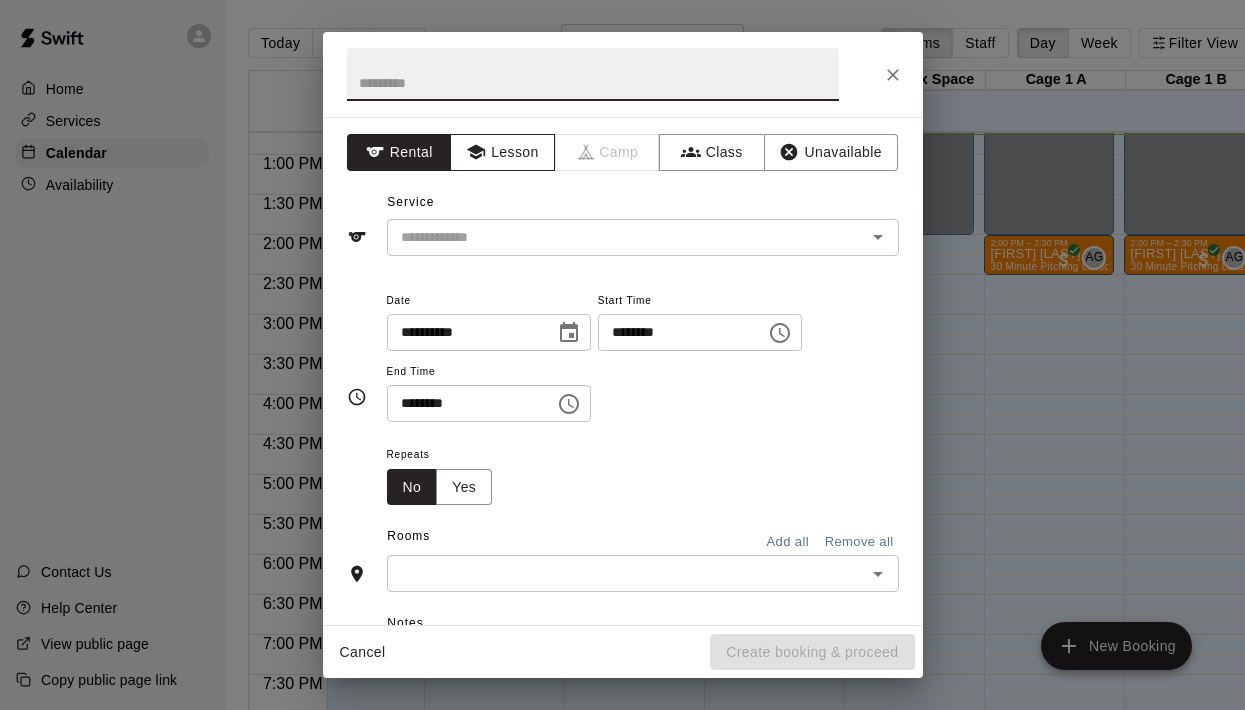 click on "Lesson" at bounding box center [502, 152] 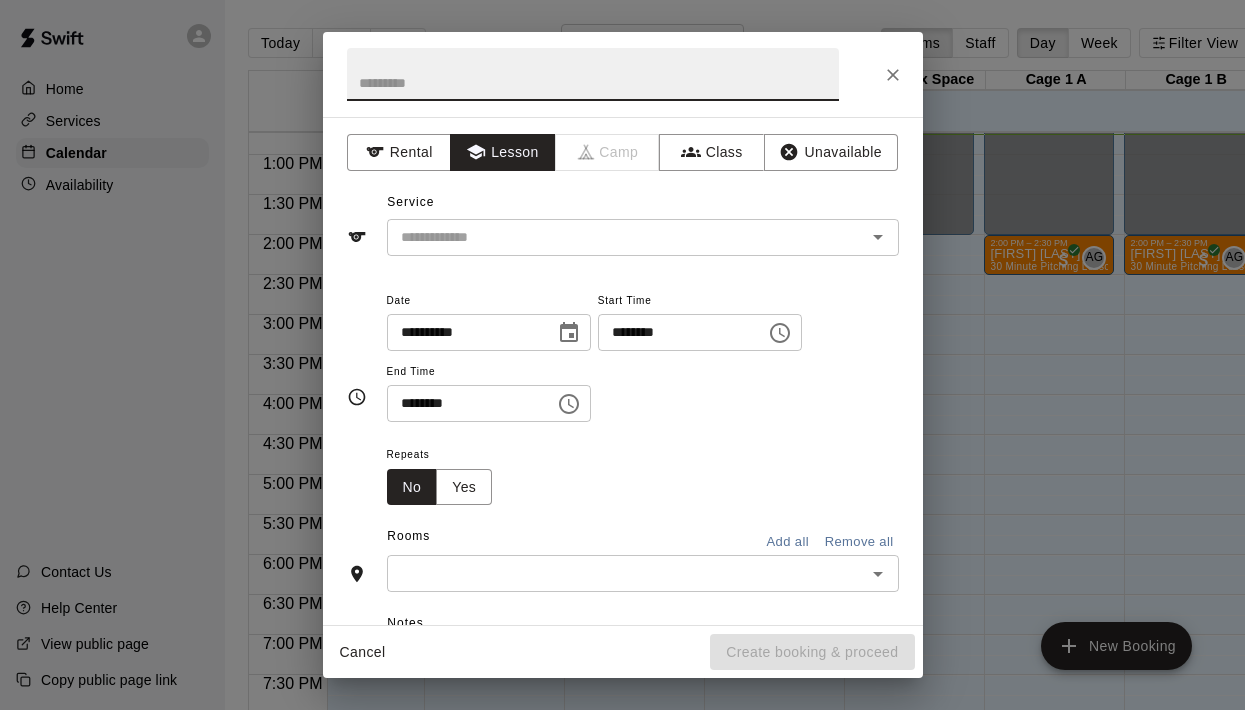 click at bounding box center (593, 74) 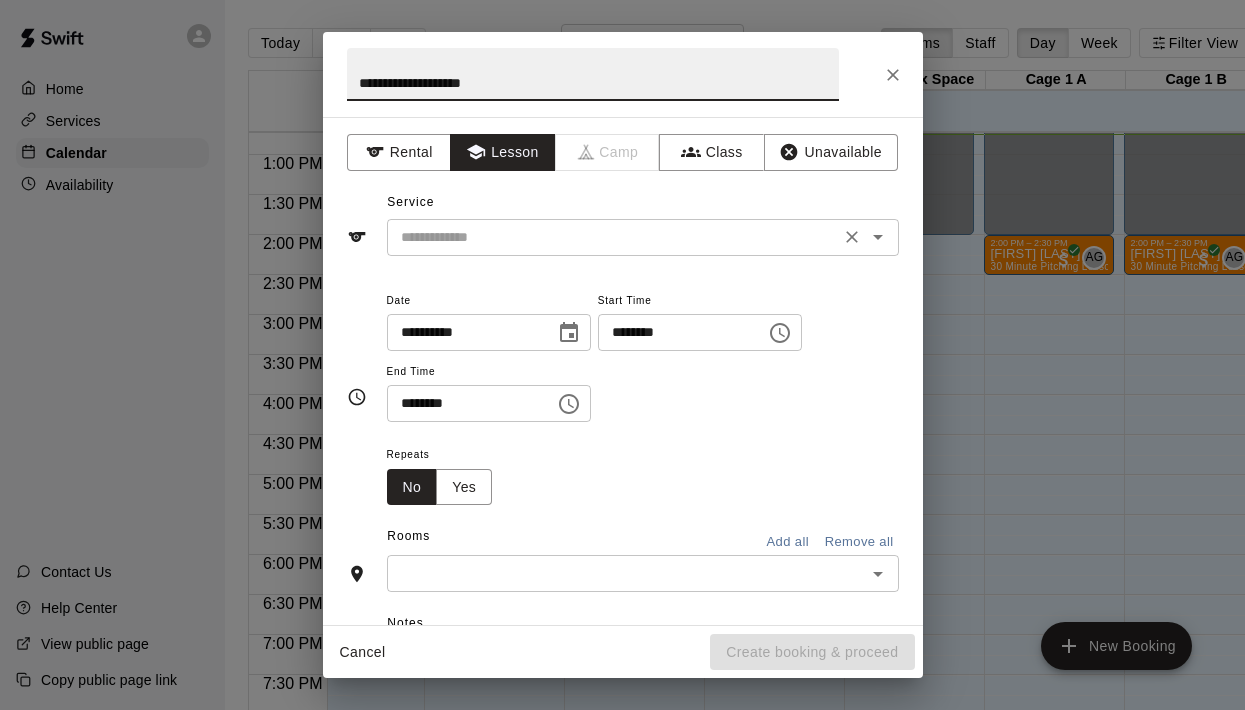 type on "**********" 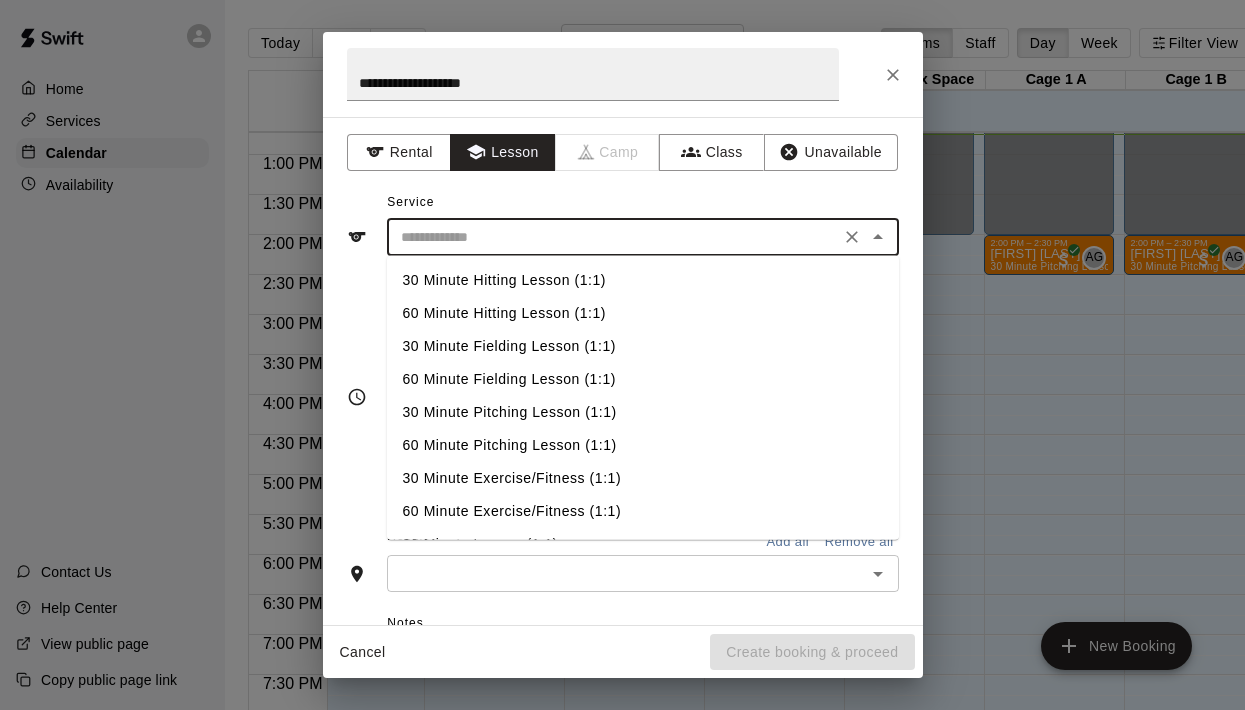 click on "60 Minute Hitting Lesson (1:1)" at bounding box center (643, 313) 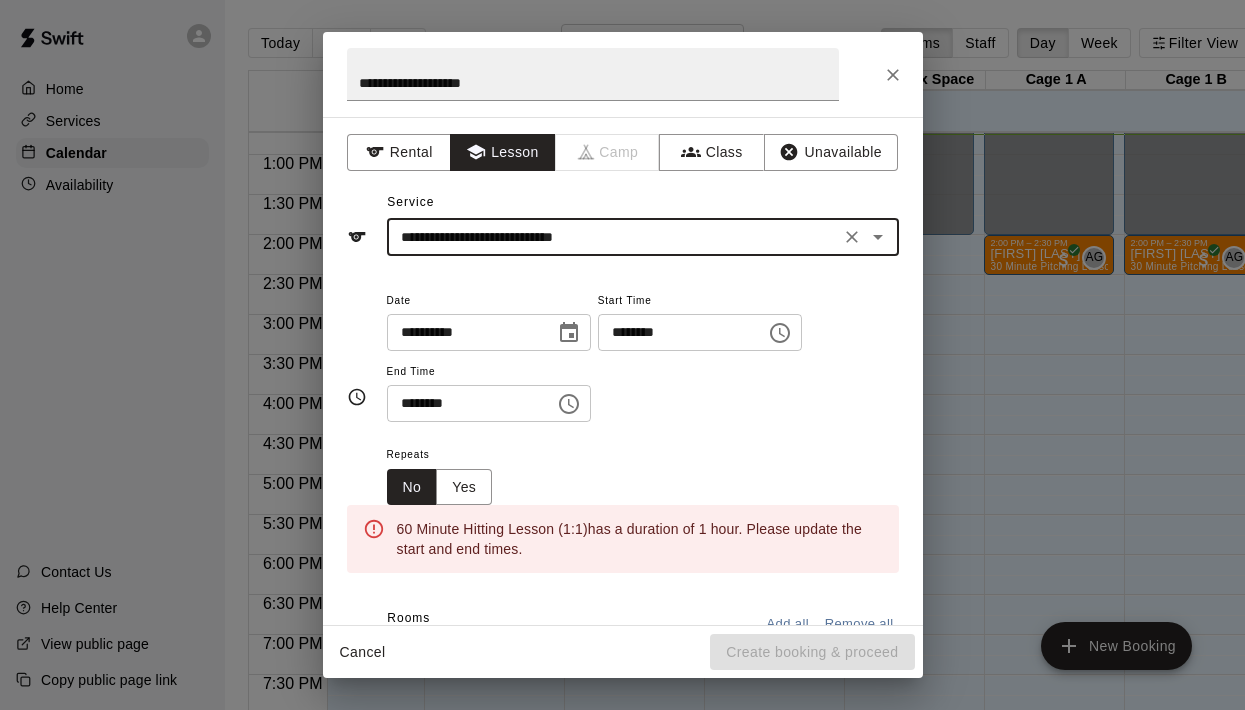click on "********" at bounding box center (675, 332) 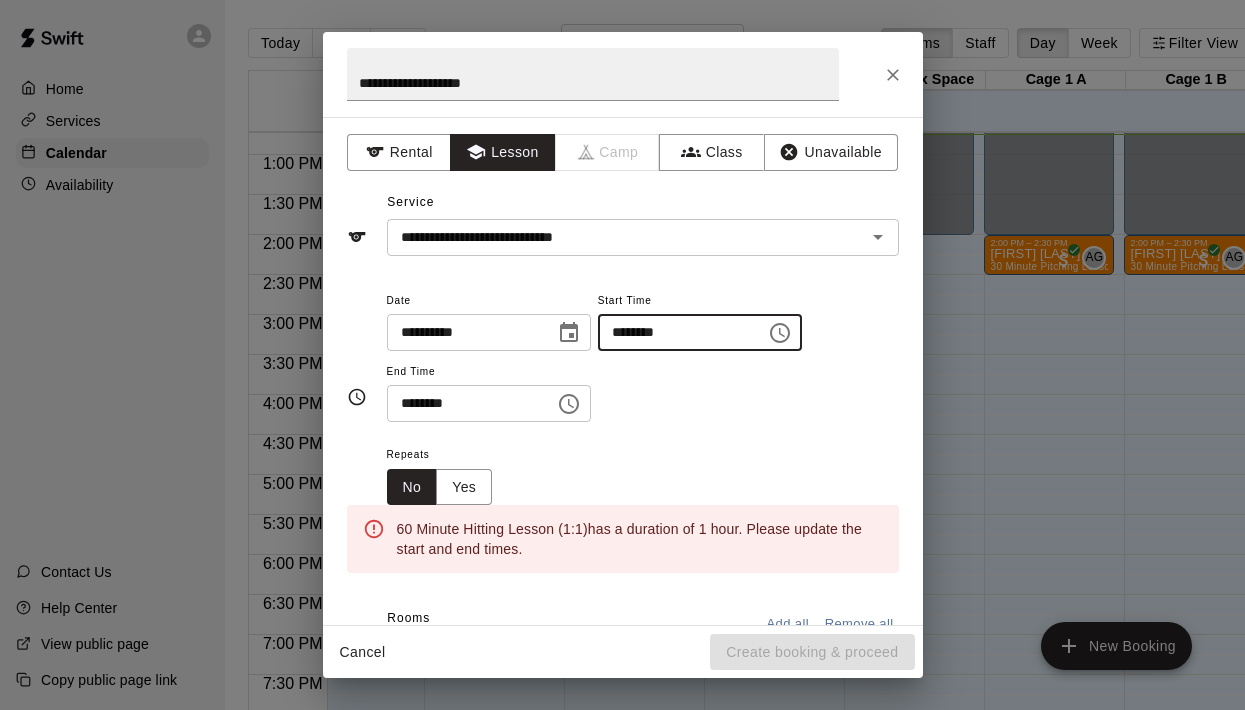 click on "********" at bounding box center [675, 332] 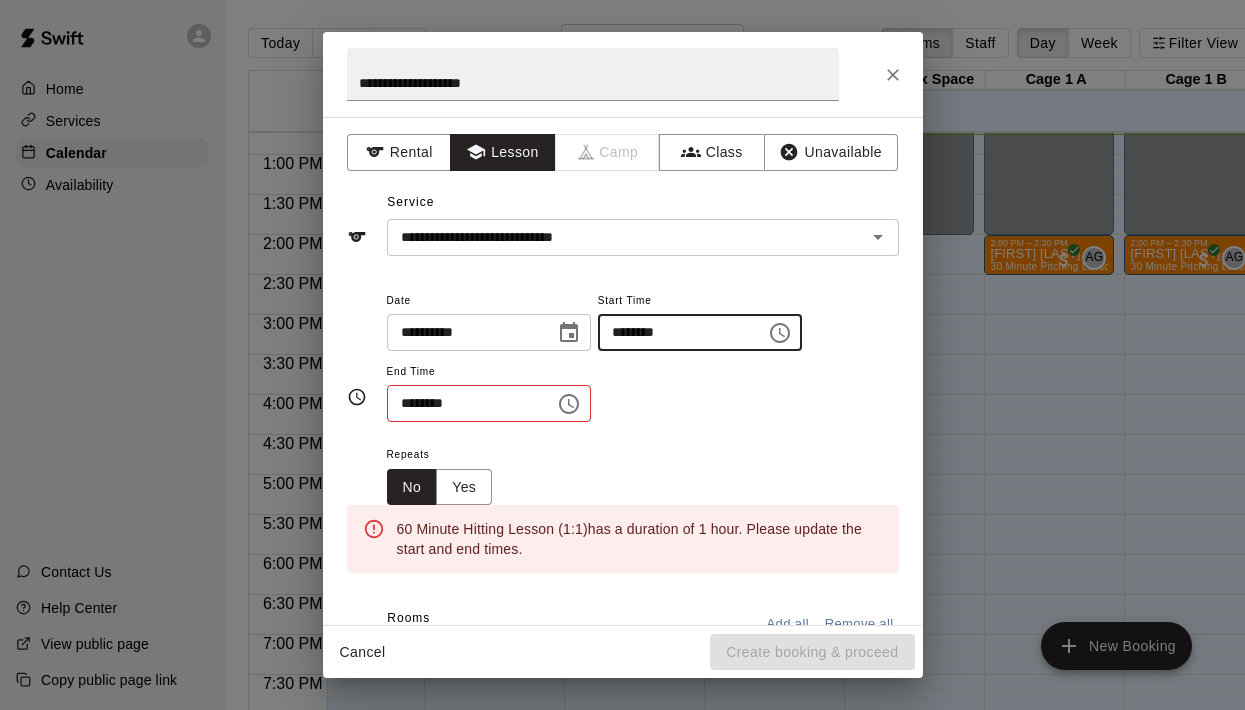 type on "********" 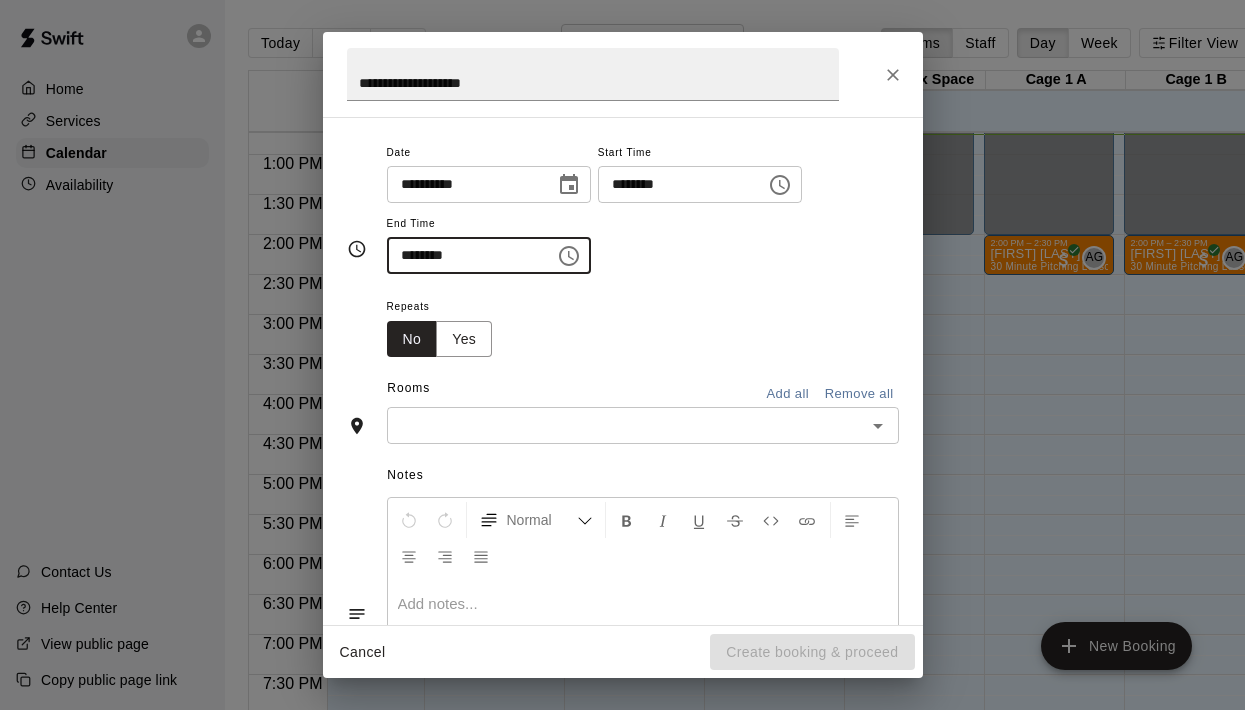scroll, scrollTop: 149, scrollLeft: 0, axis: vertical 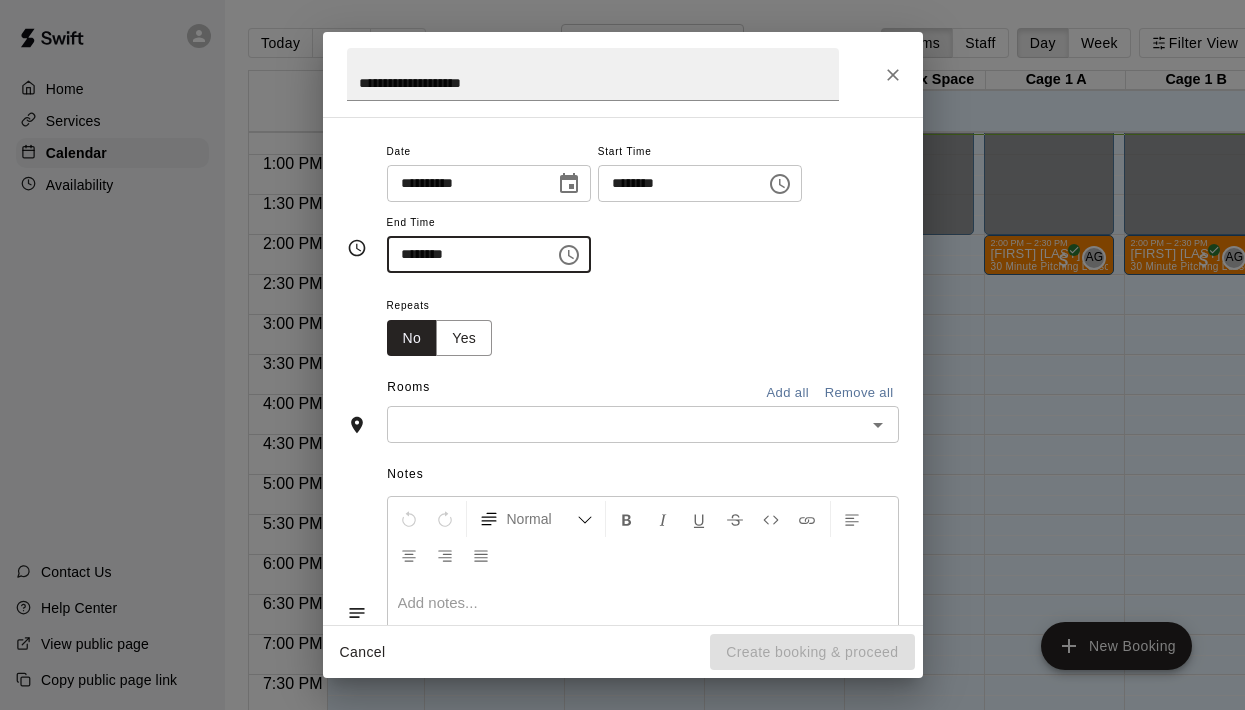 type on "********" 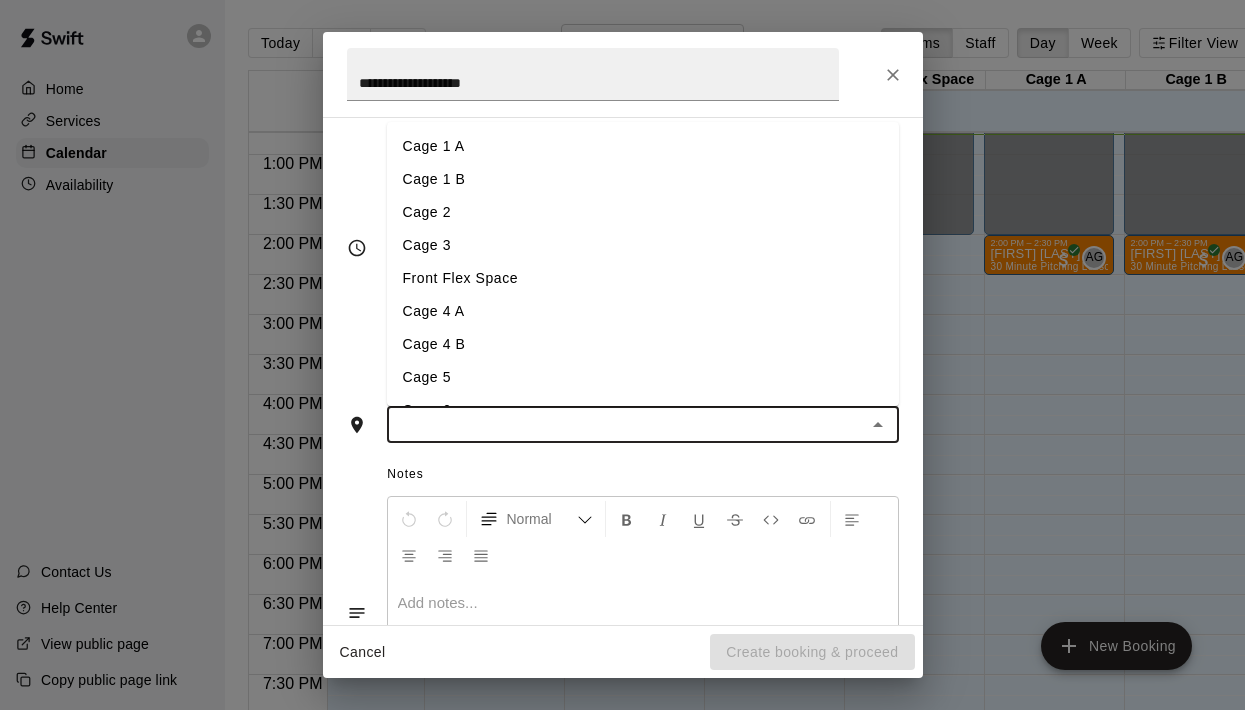 click at bounding box center (626, 424) 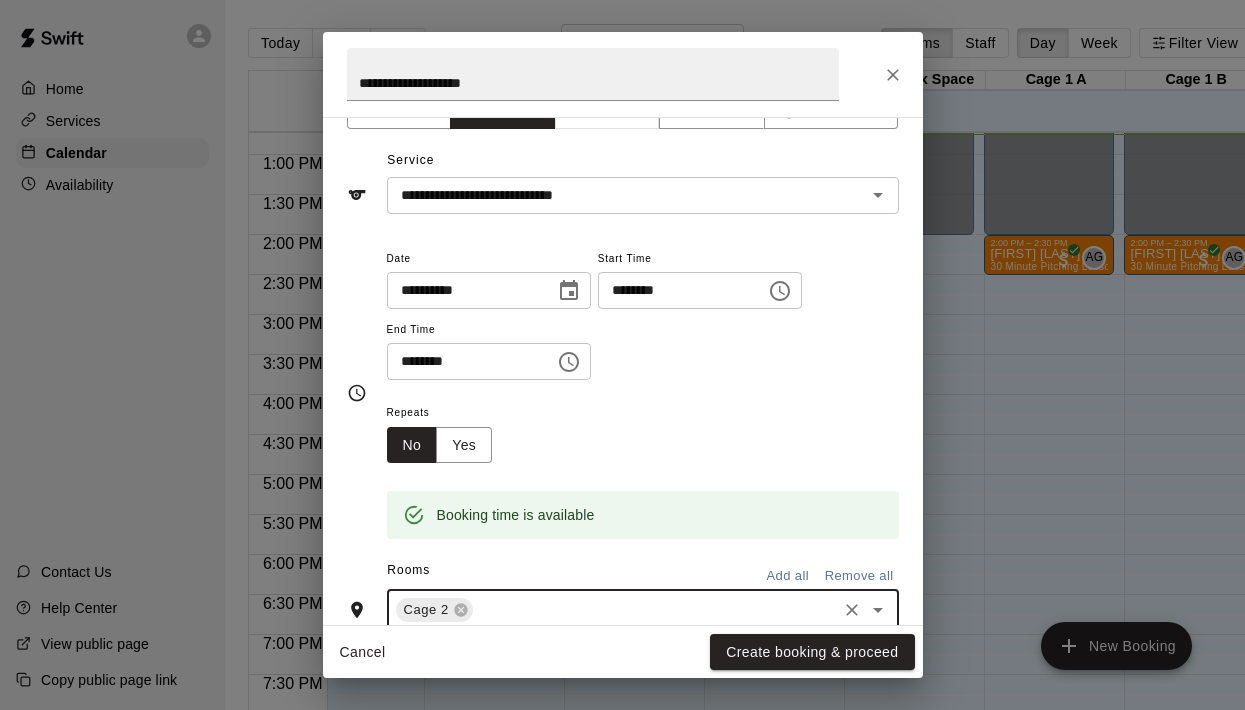 scroll, scrollTop: 0, scrollLeft: 0, axis: both 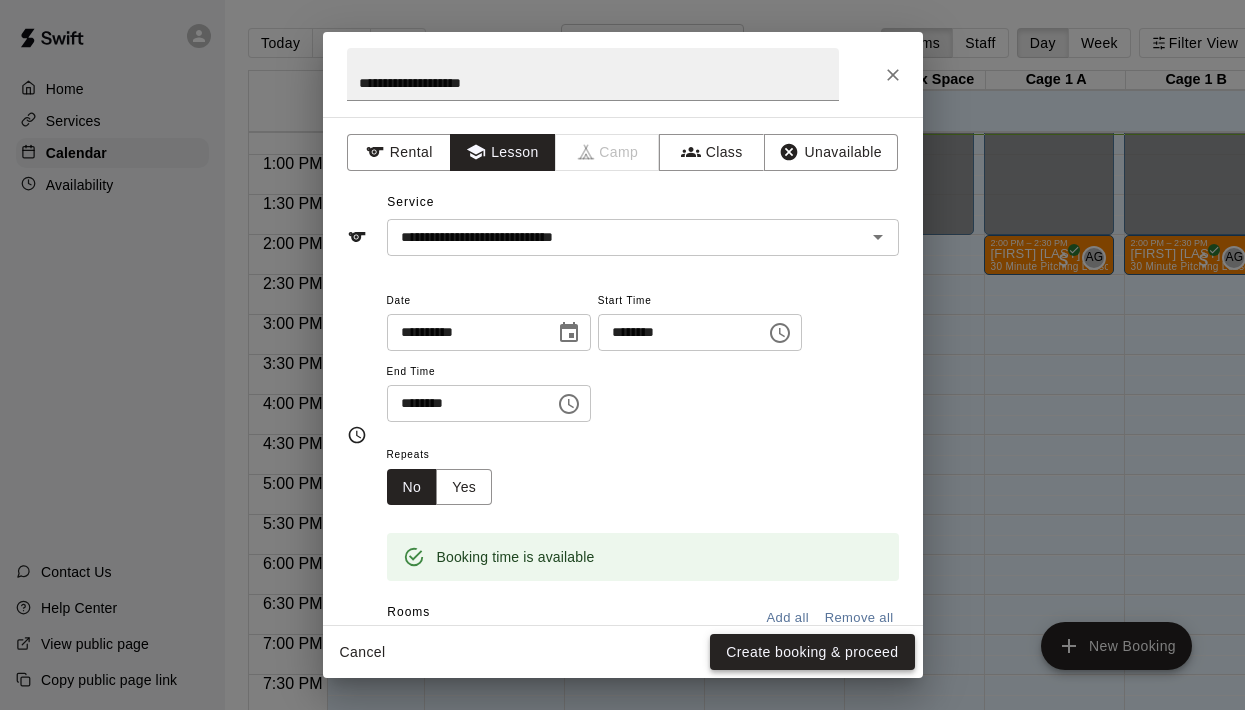 click on "Create booking & proceed" at bounding box center (812, 652) 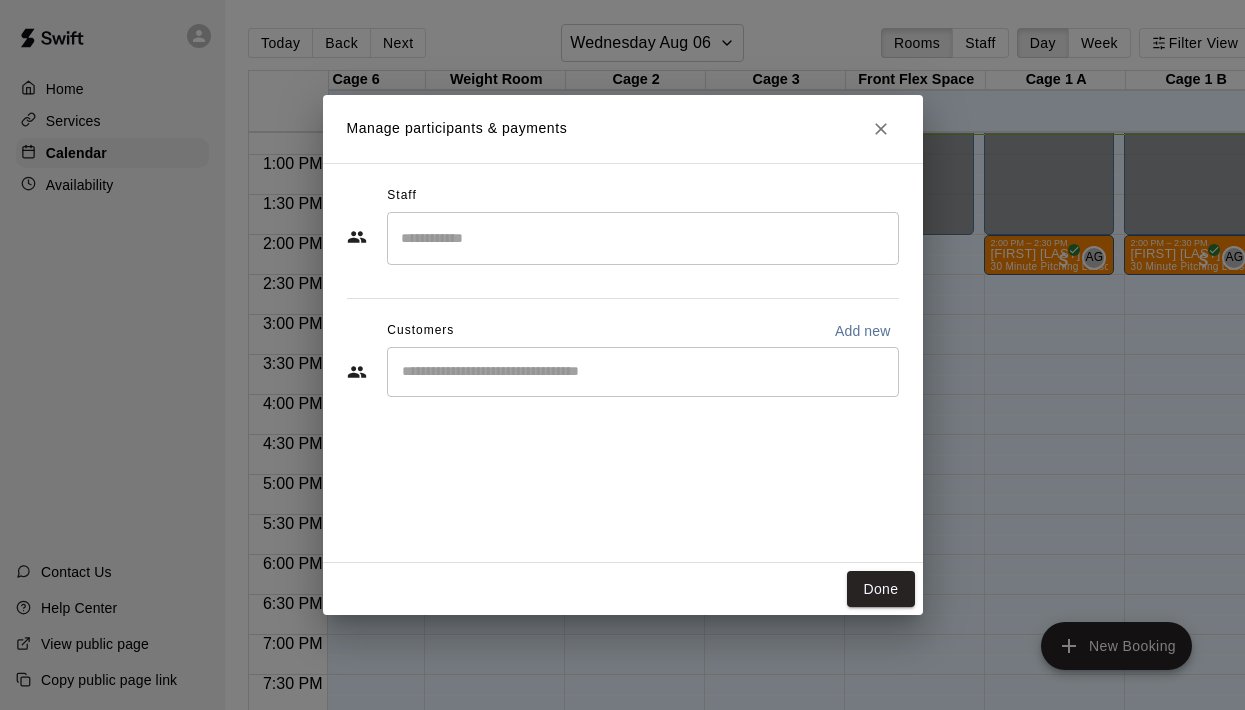 click at bounding box center (643, 238) 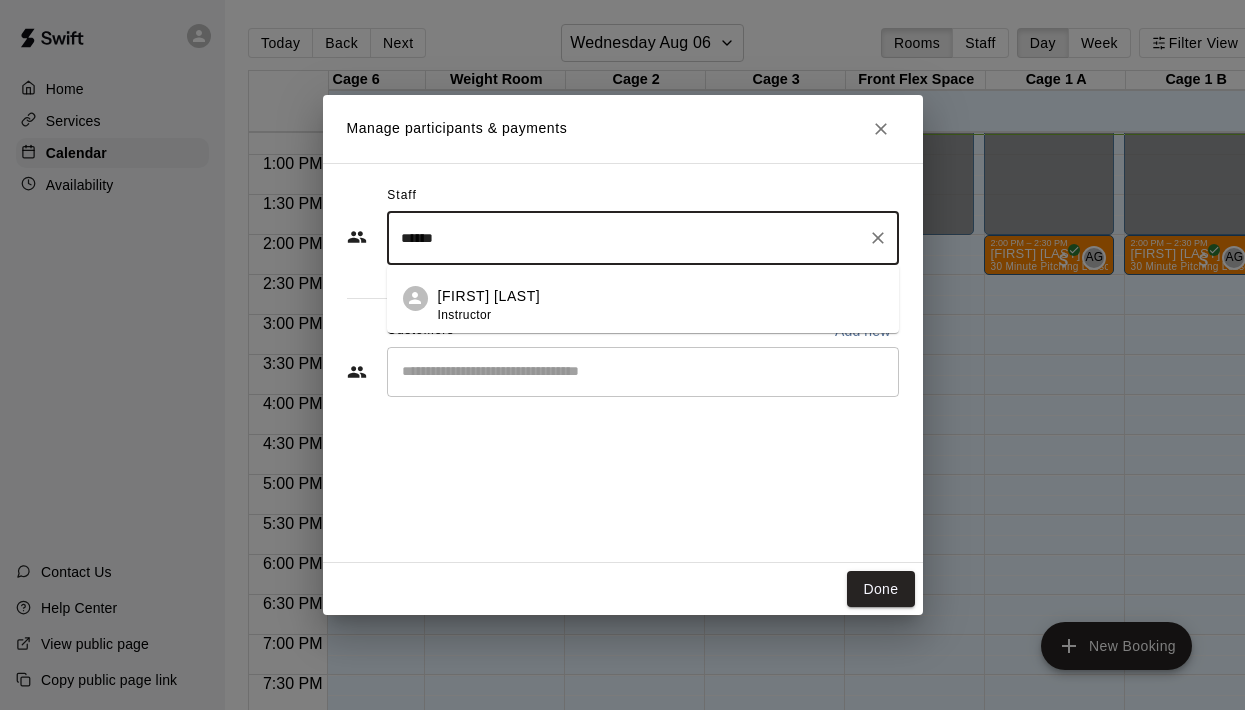 click on "[FIRST] [LAST]" at bounding box center [489, 296] 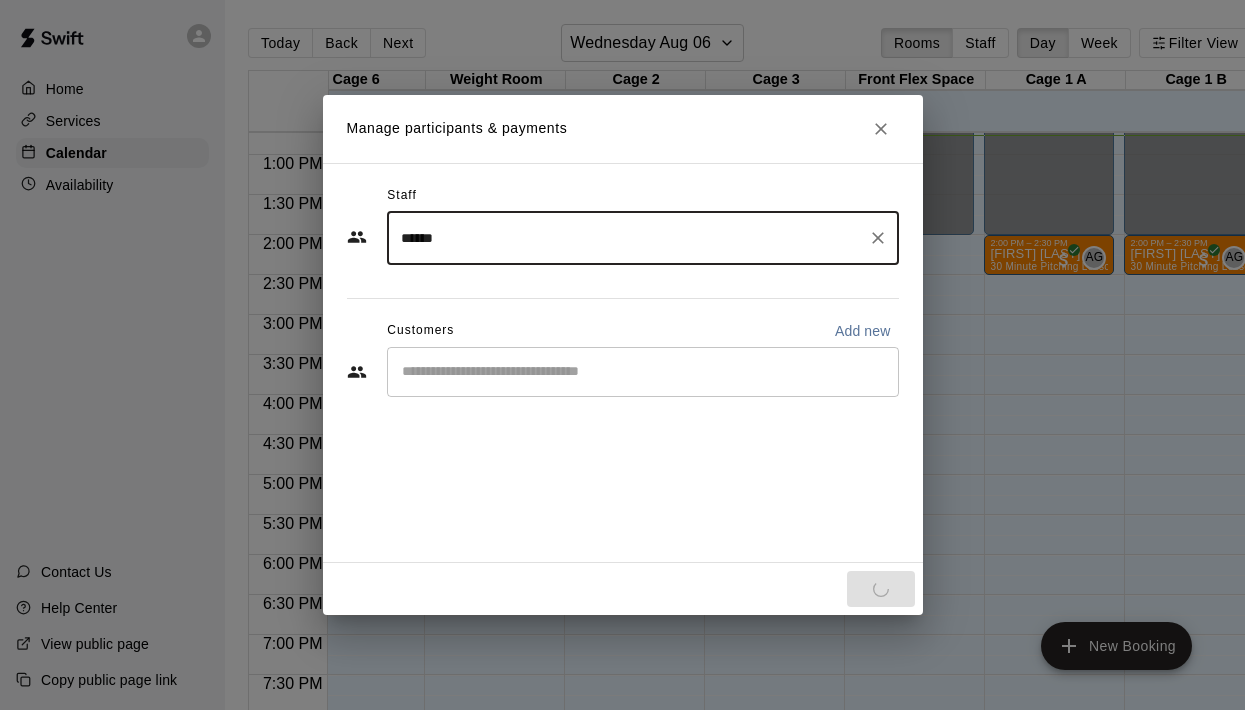 type on "******" 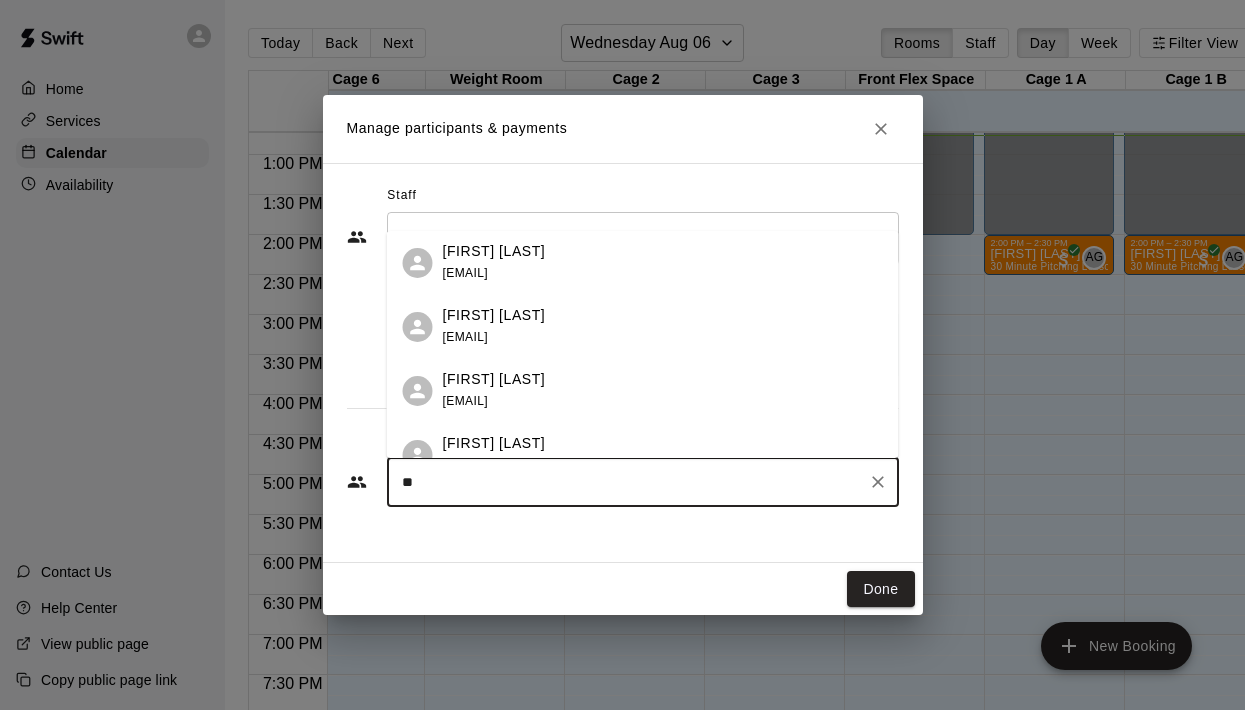 type on "*" 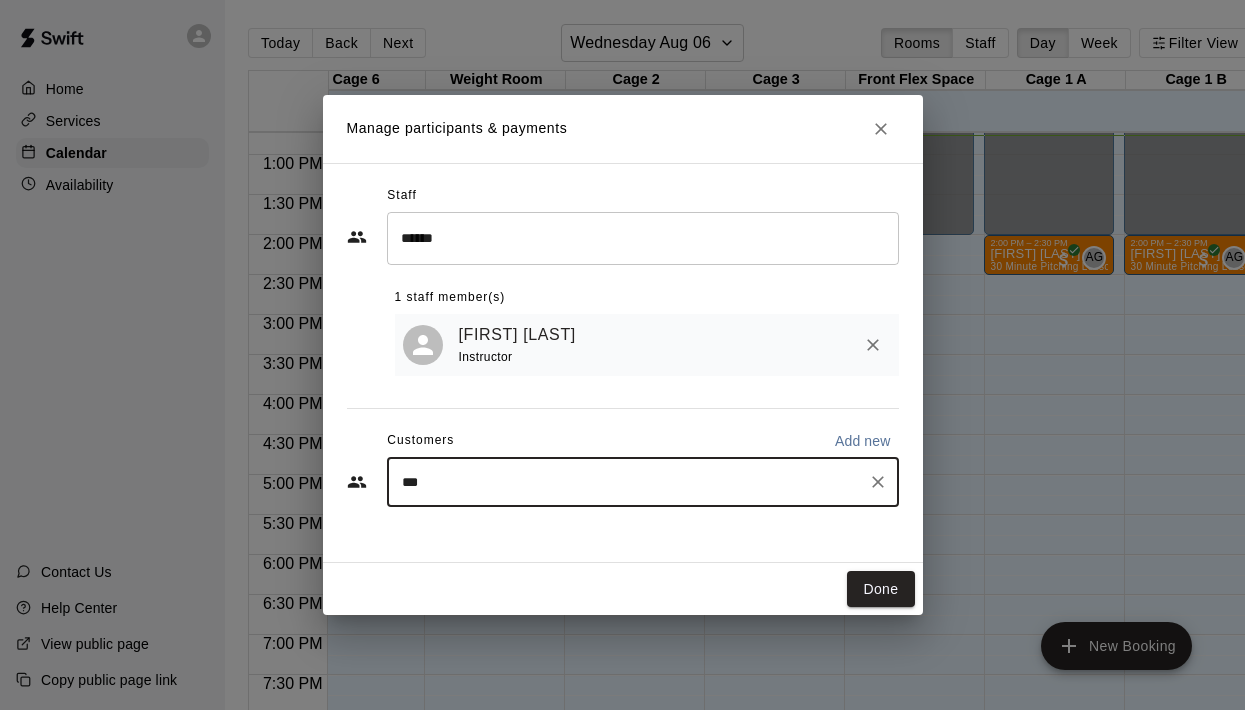 type on "****" 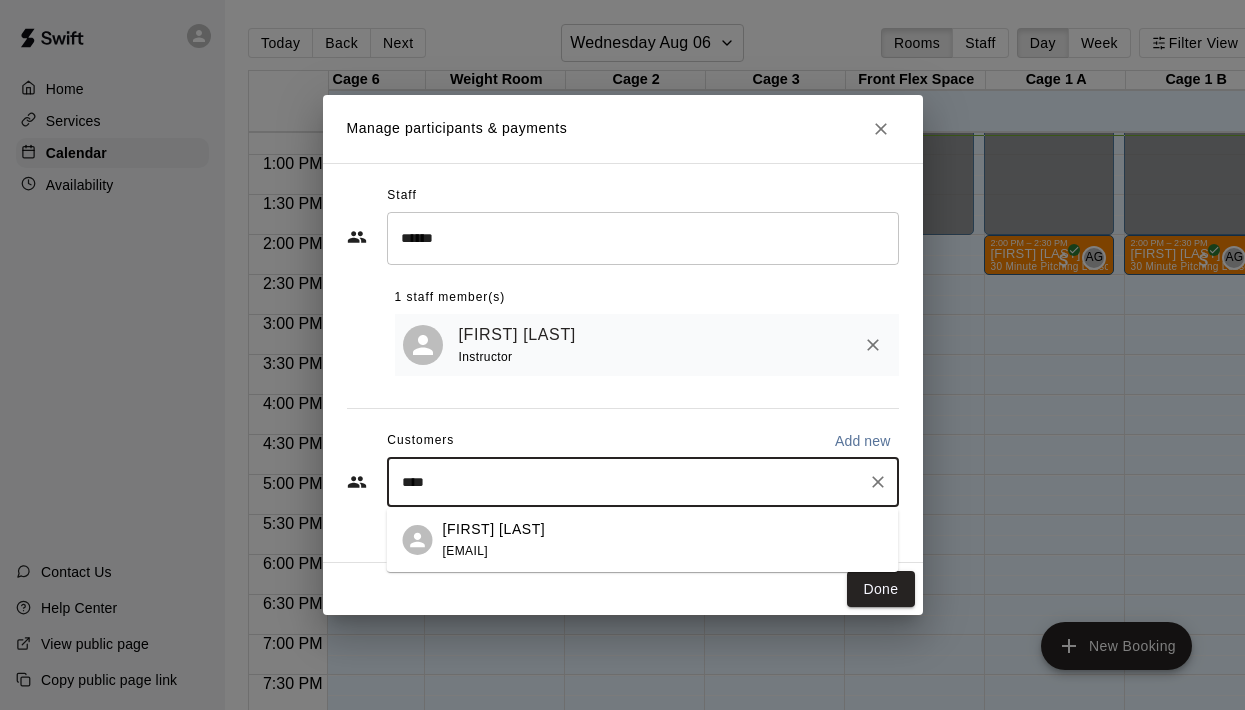 click on "[EMAIL]" at bounding box center [465, 551] 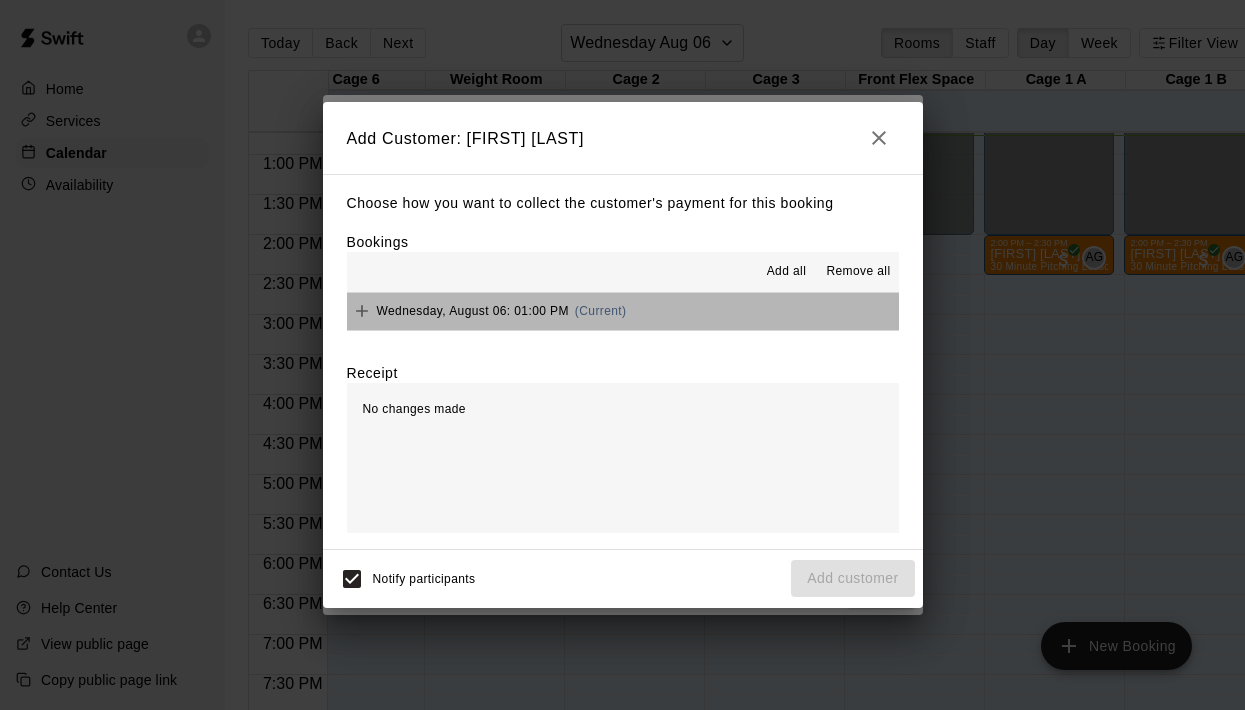 click on "Wednesday, August 06: 01:00 PM (Current)" at bounding box center [623, 311] 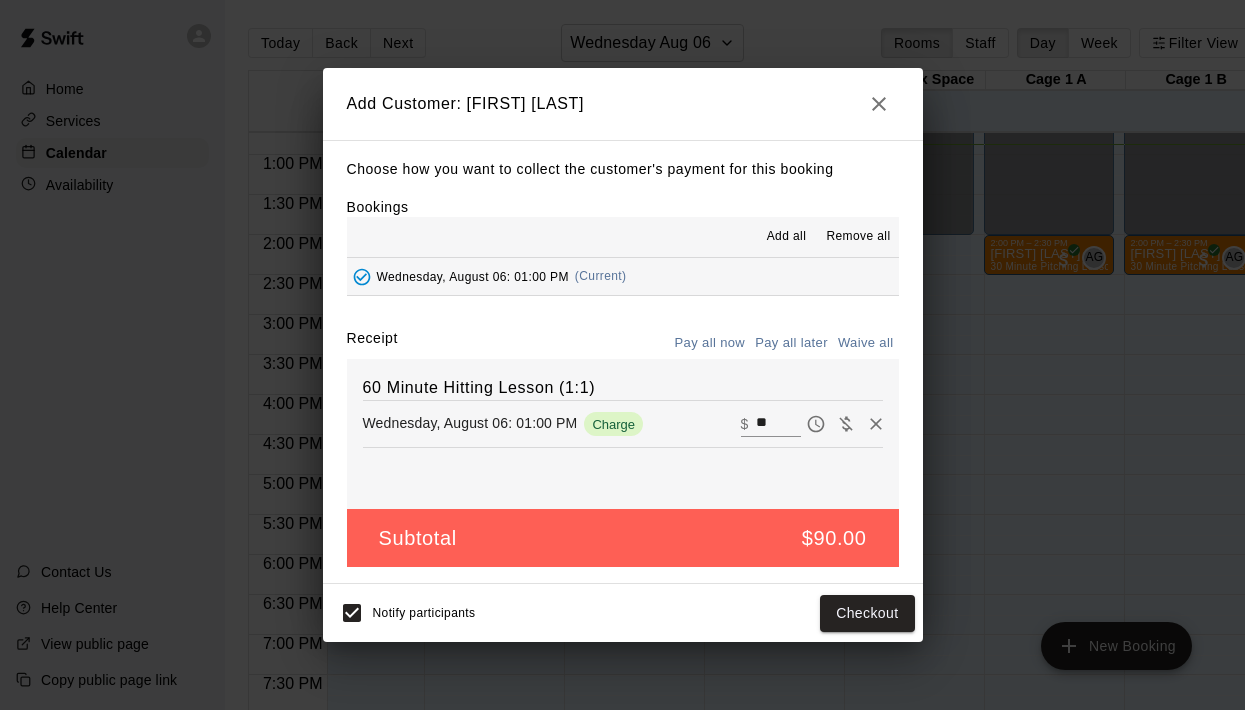 click on "Add Customer: [FIRST] [LAST] Choose how you want to collect the customer's payment for this booking Bookings Add all Remove all Wednesday, August 06: 01:00 PM (Current) Receipt Pay all now Pay all later Waive all 60 Minute Hitting Lesson (1:1) Wednesday, August 06: 01:00 PM Charge ​ $ ** Subtotal $90.00 Notify participants Checkout" at bounding box center (622, 355) 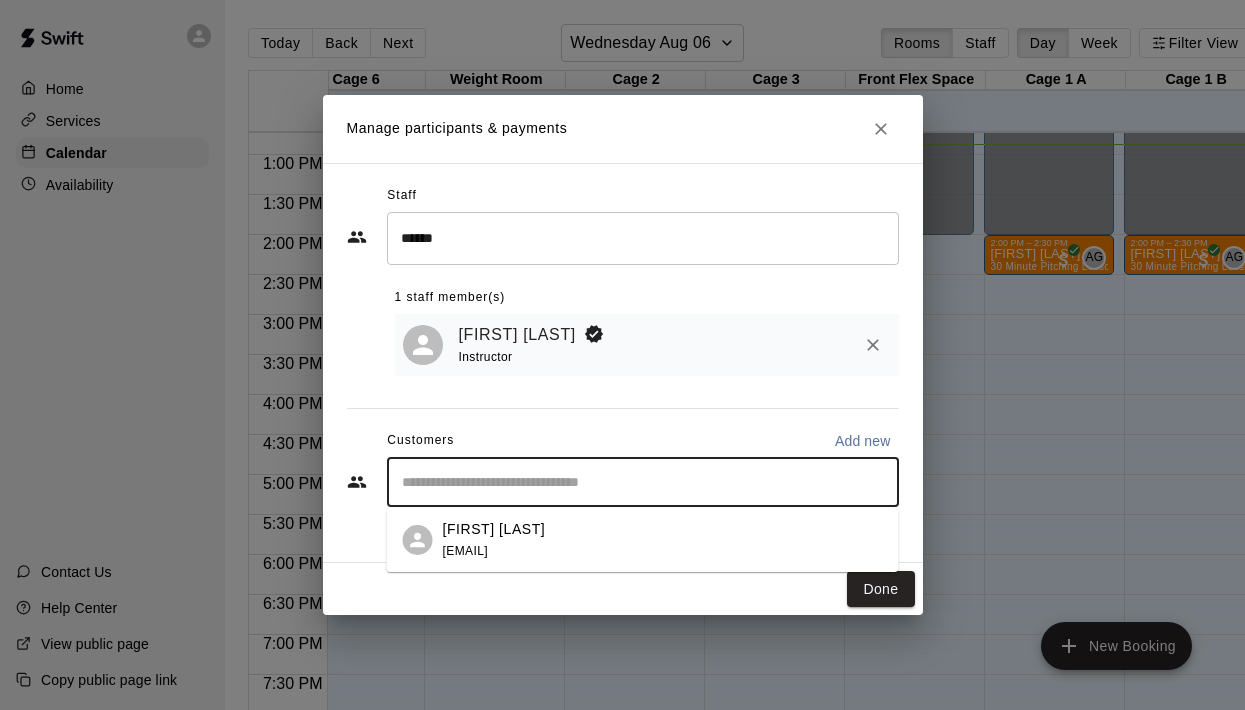 click at bounding box center (643, 482) 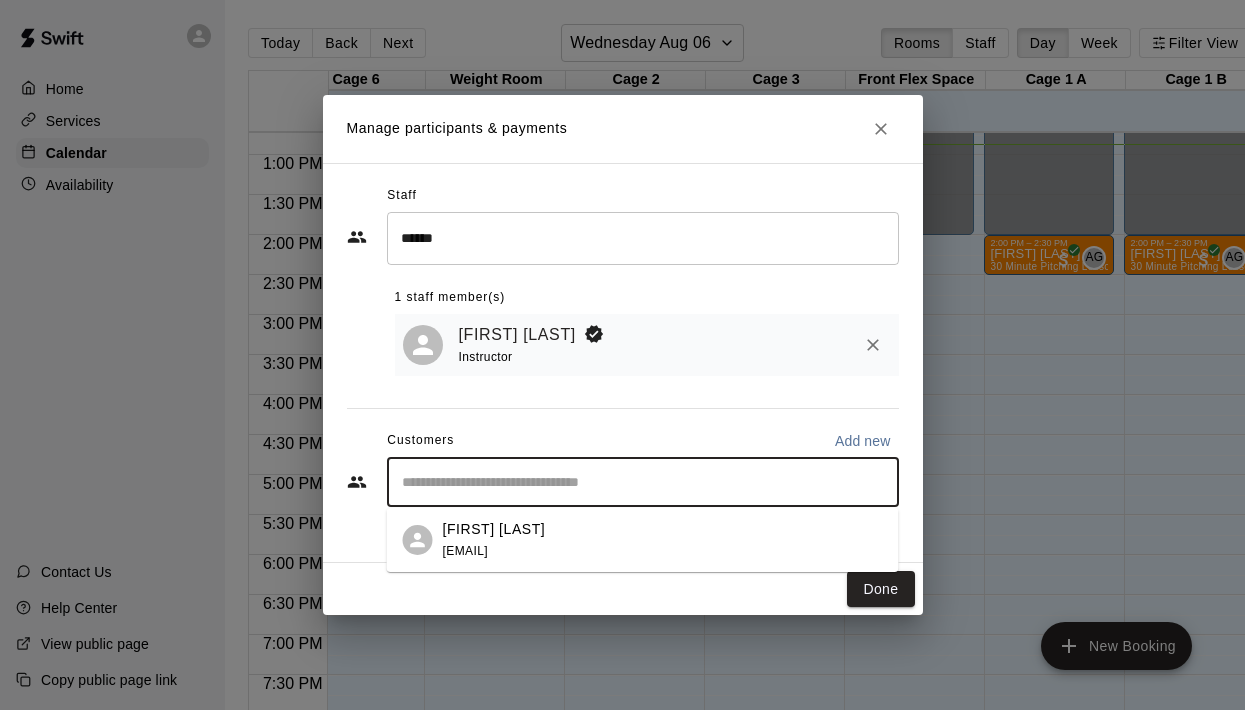 click on "[FIRST] [LAST] [EMAIL]" at bounding box center (663, 540) 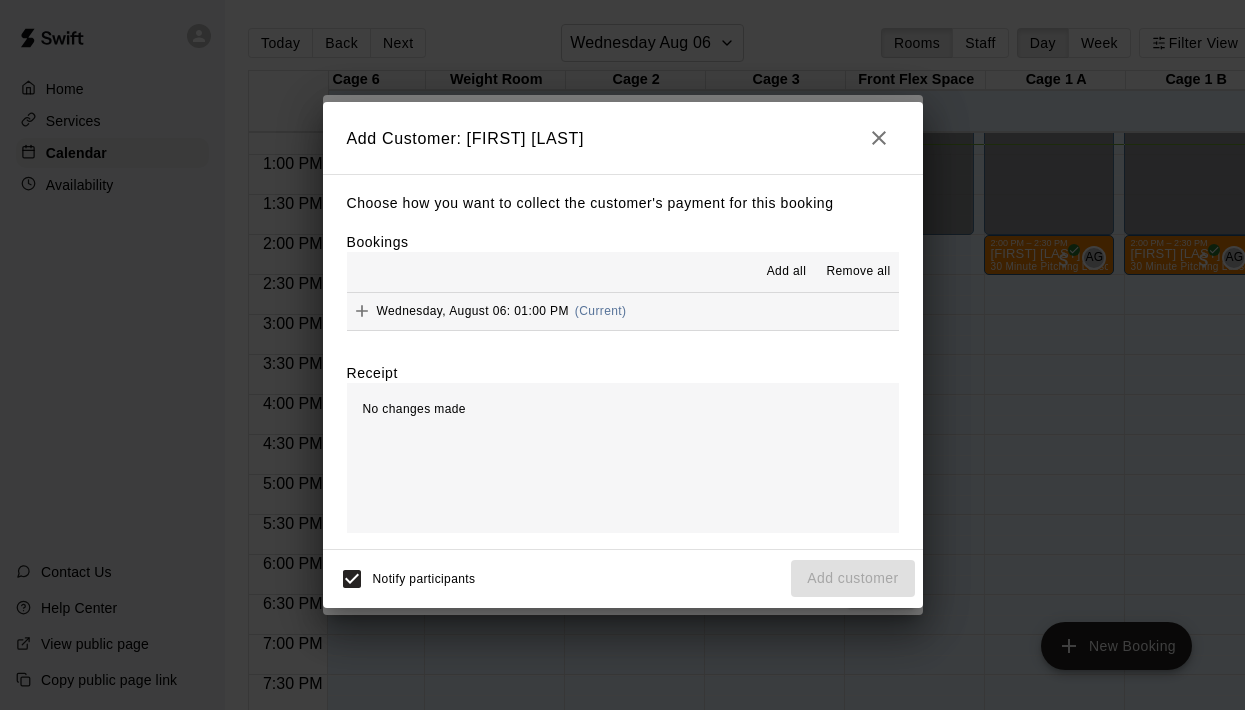 click on "Wednesday, August 06: 01:00 PM" at bounding box center (473, 311) 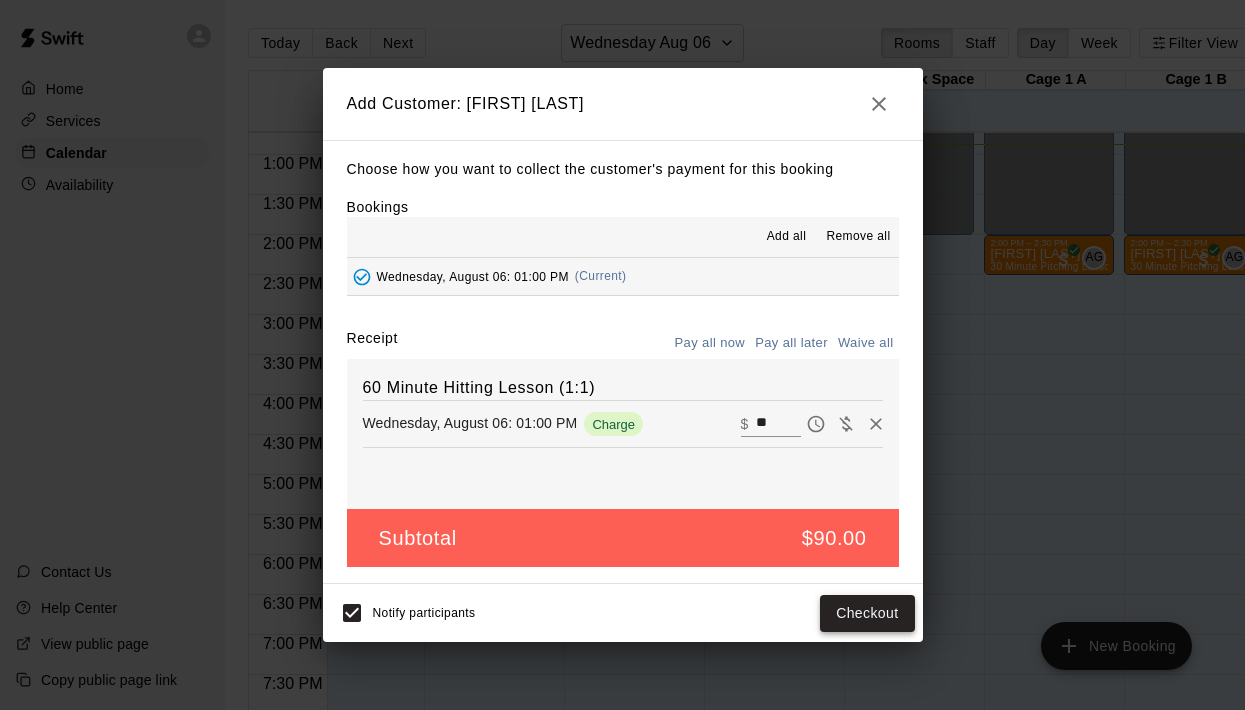 click on "Checkout" at bounding box center (867, 613) 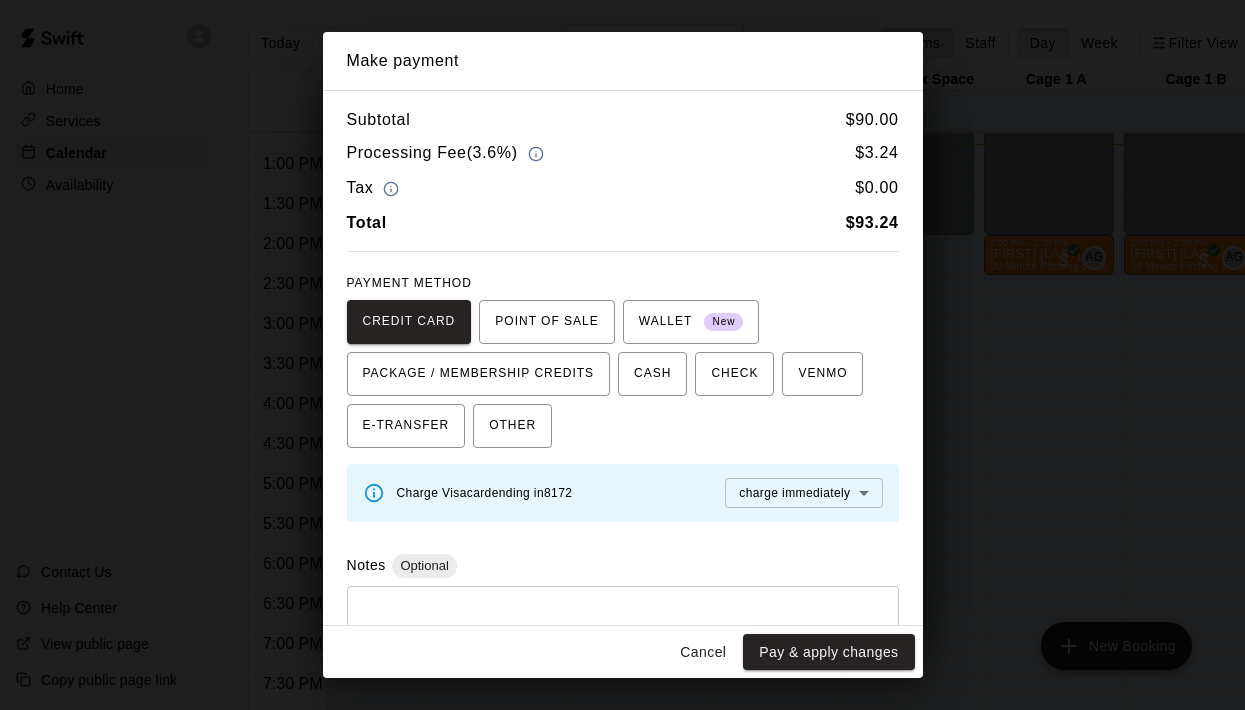 scroll, scrollTop: 71, scrollLeft: 0, axis: vertical 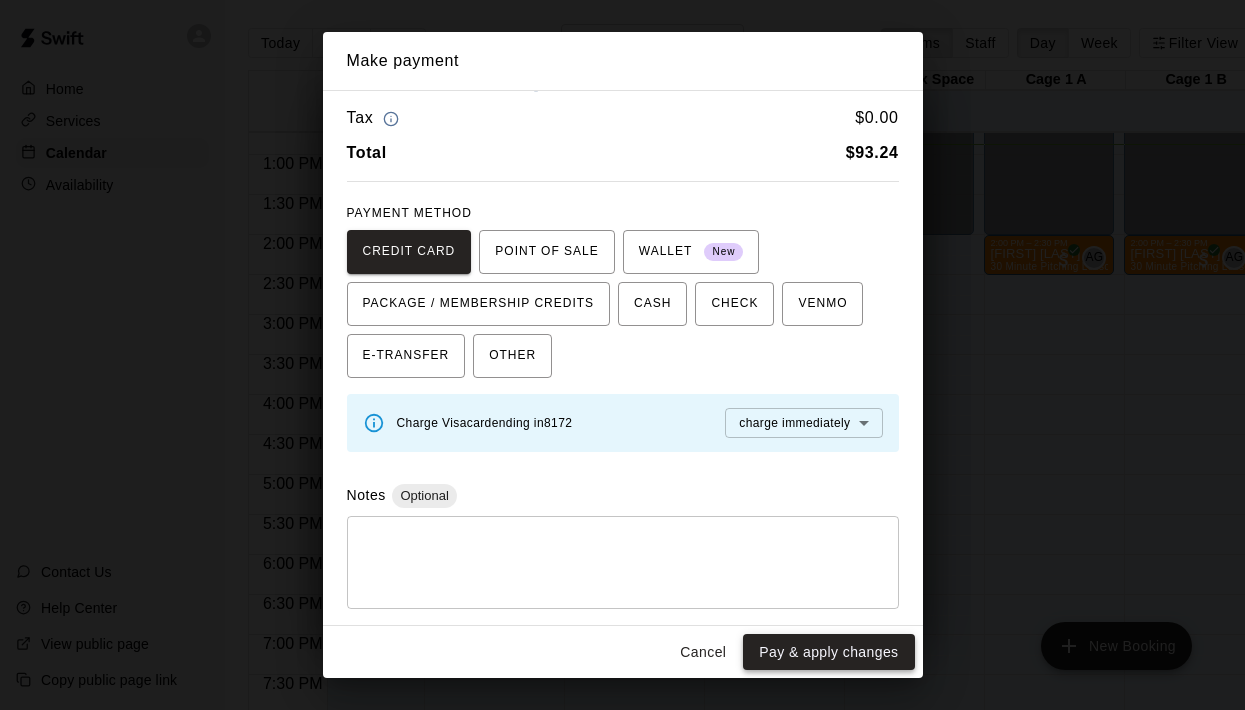 click on "Pay & apply changes" at bounding box center (828, 652) 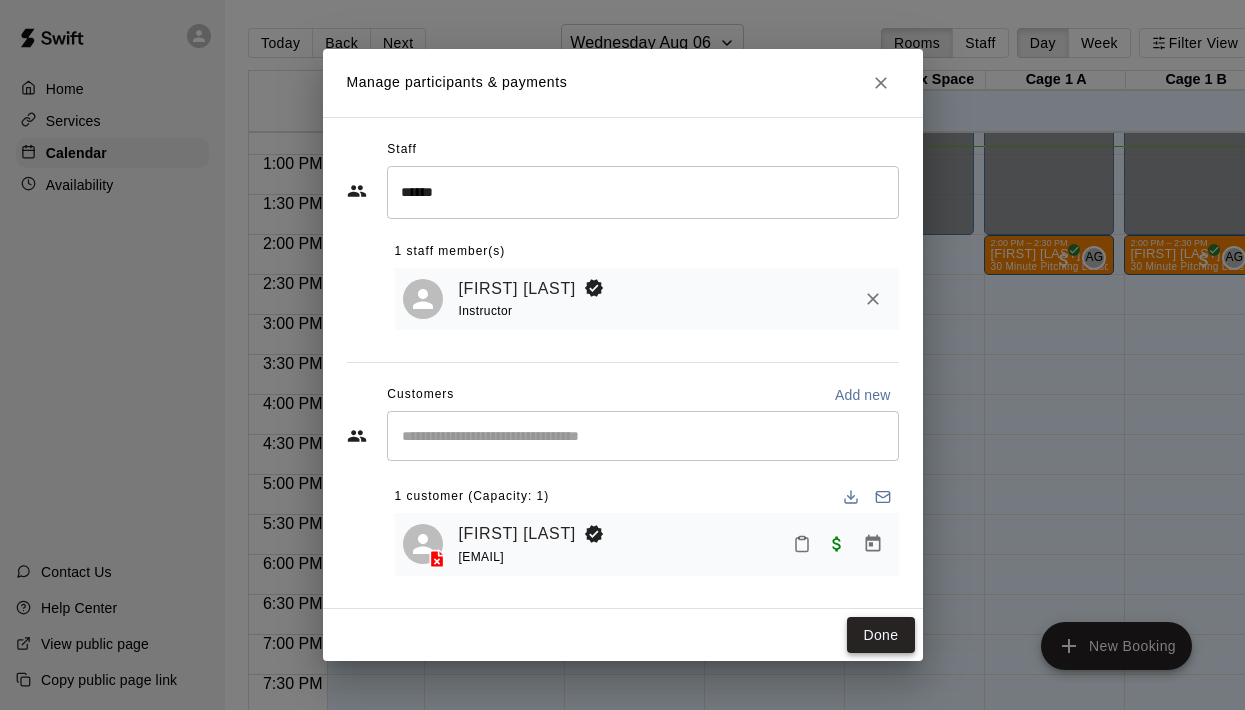 click on "Done" at bounding box center (880, 635) 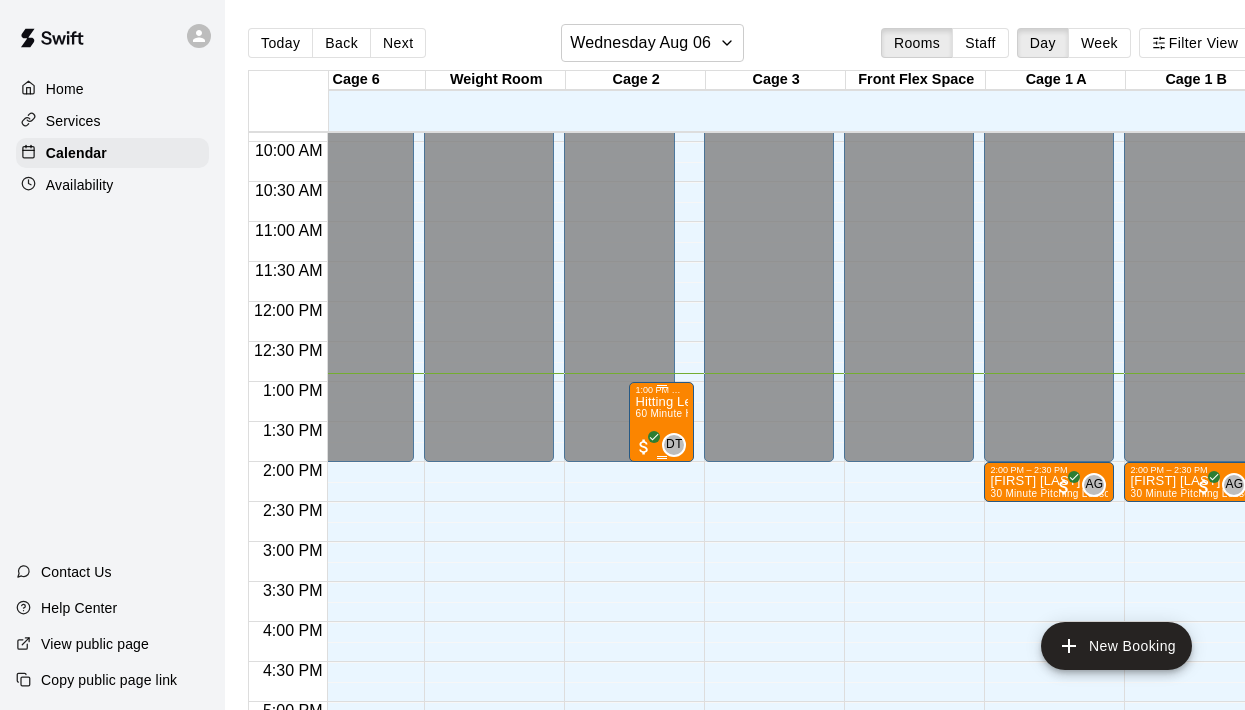 scroll, scrollTop: 781, scrollLeft: 603, axis: both 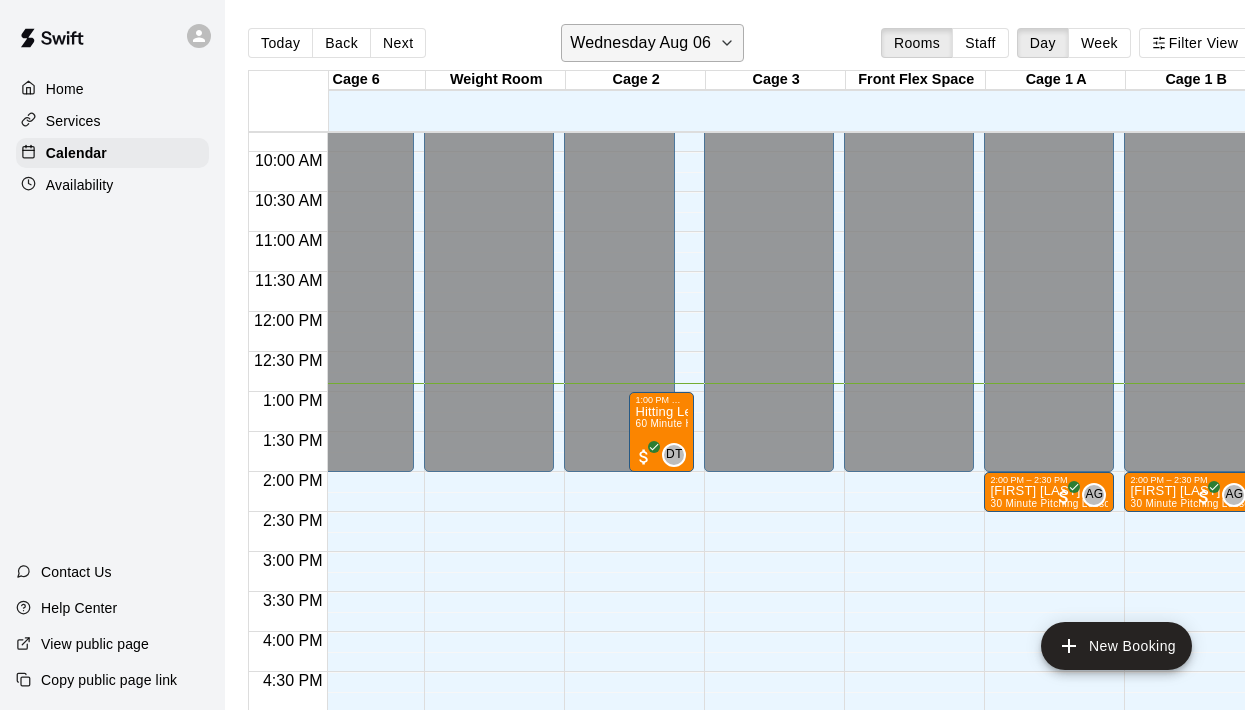 click on "Wednesday Aug 06" at bounding box center [640, 43] 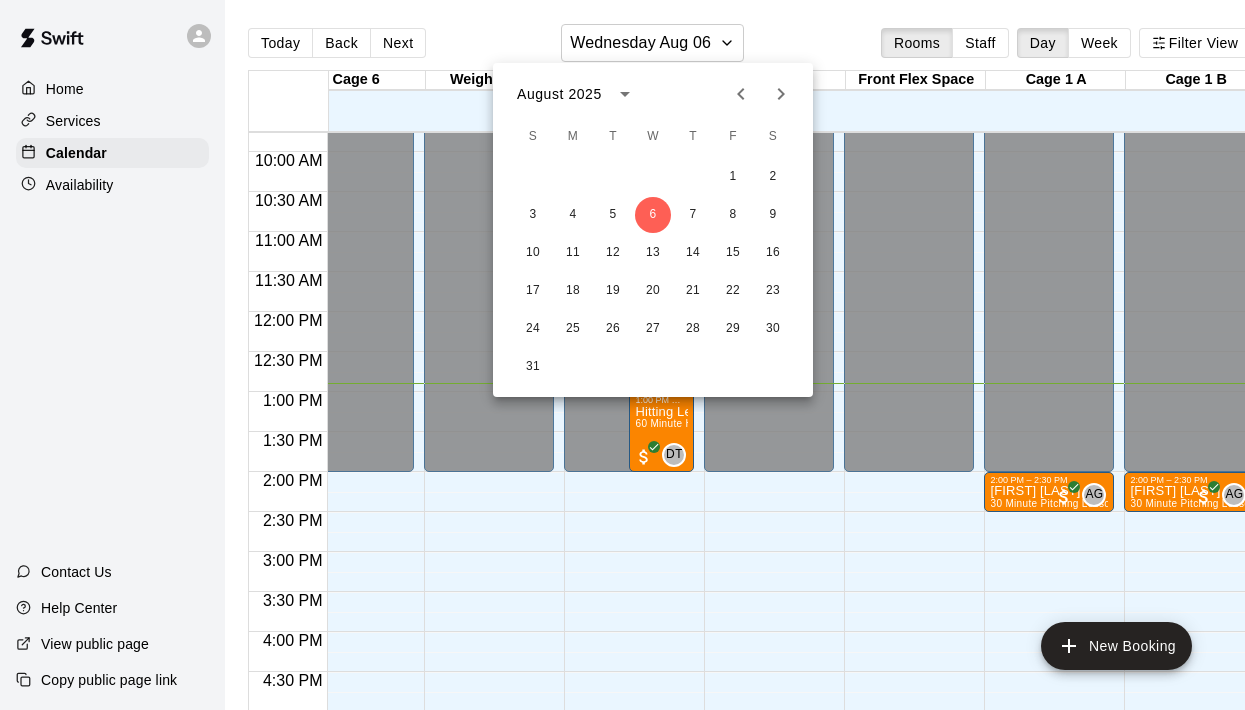 click 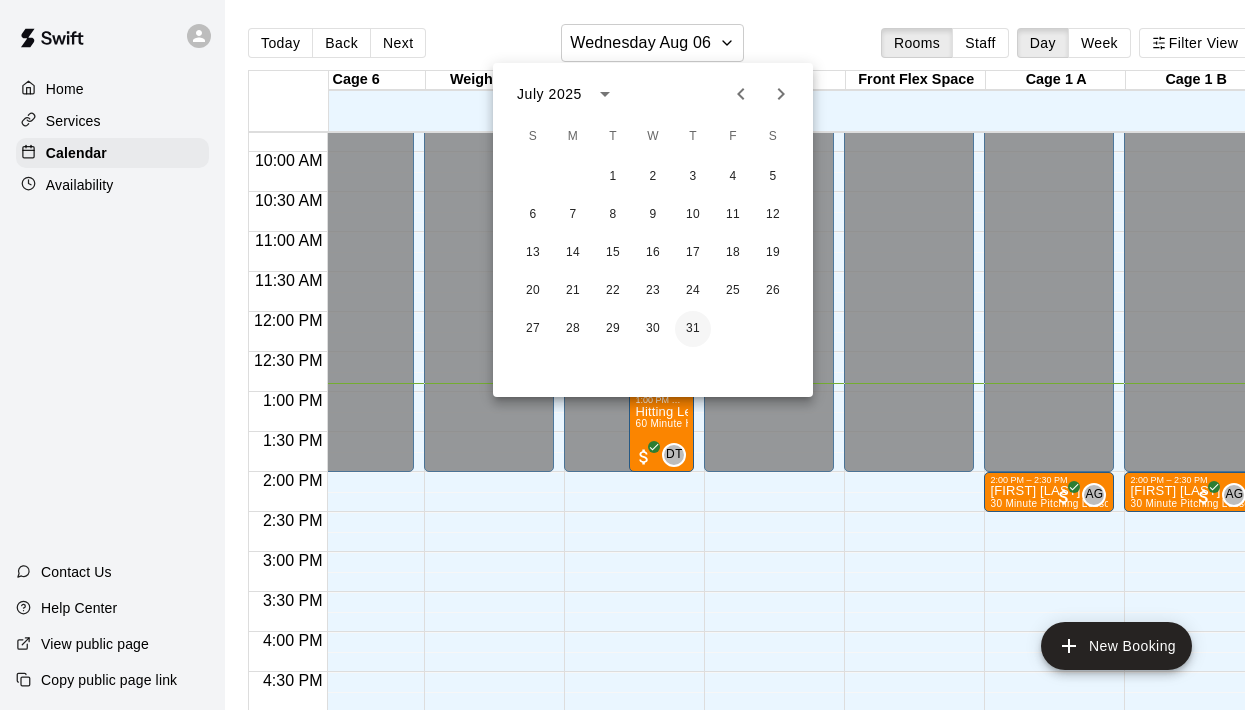 click on "31" at bounding box center (693, 329) 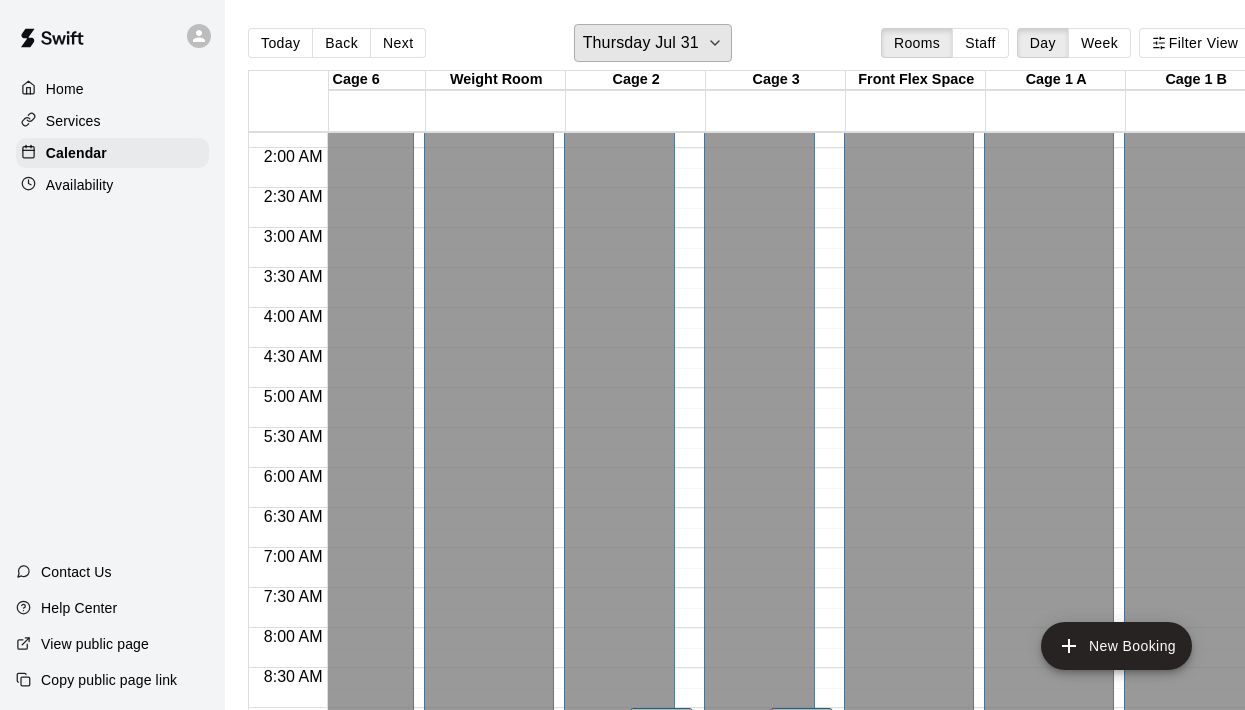 scroll, scrollTop: 0, scrollLeft: 603, axis: horizontal 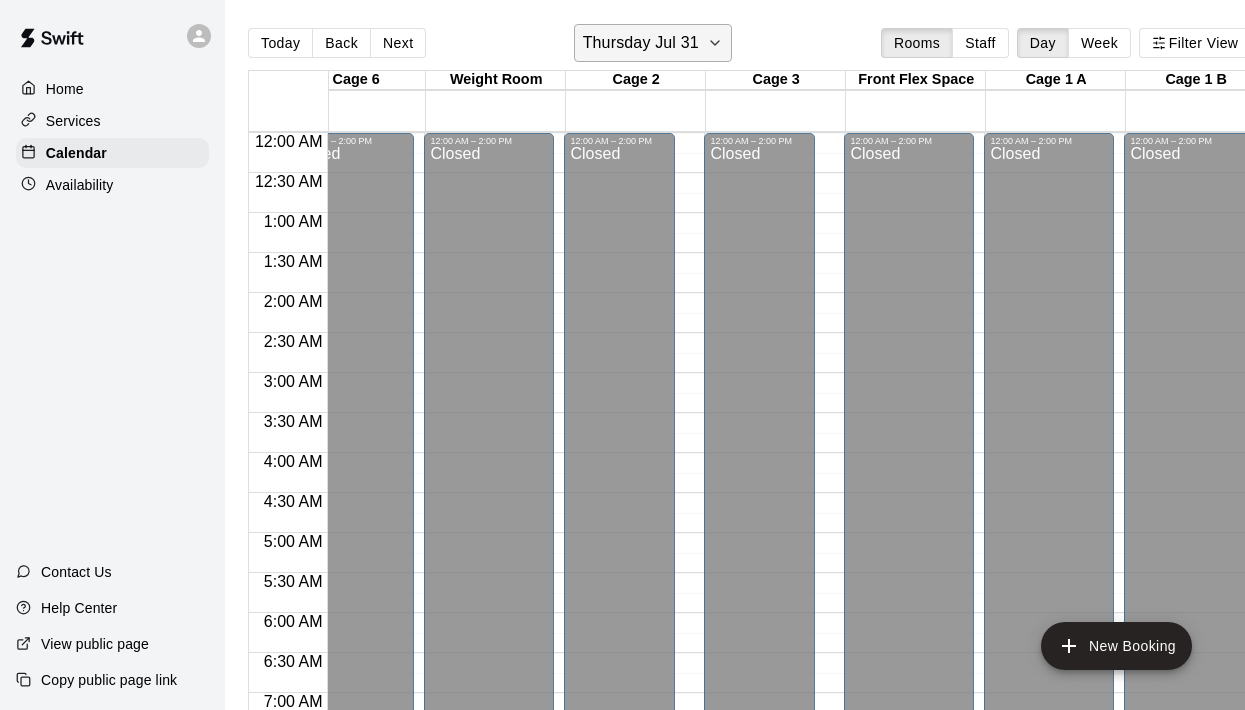 click on "Thursday Jul 31" at bounding box center (653, 43) 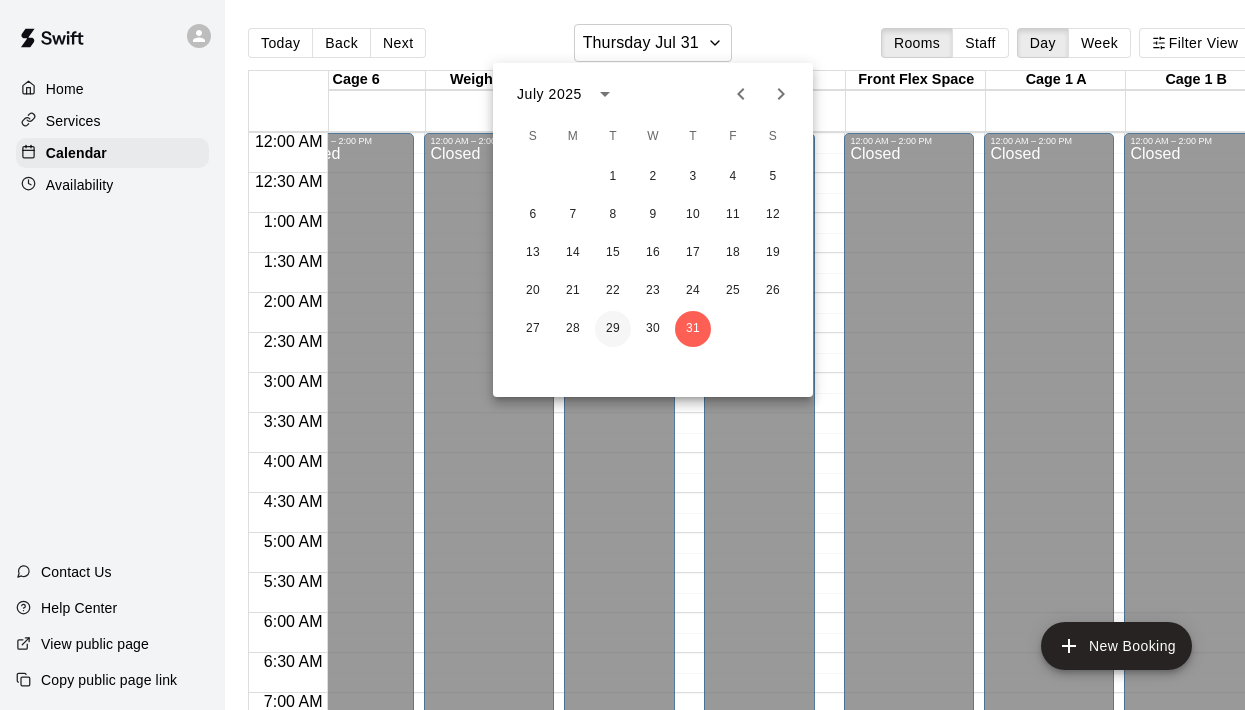 click on "29" at bounding box center [613, 329] 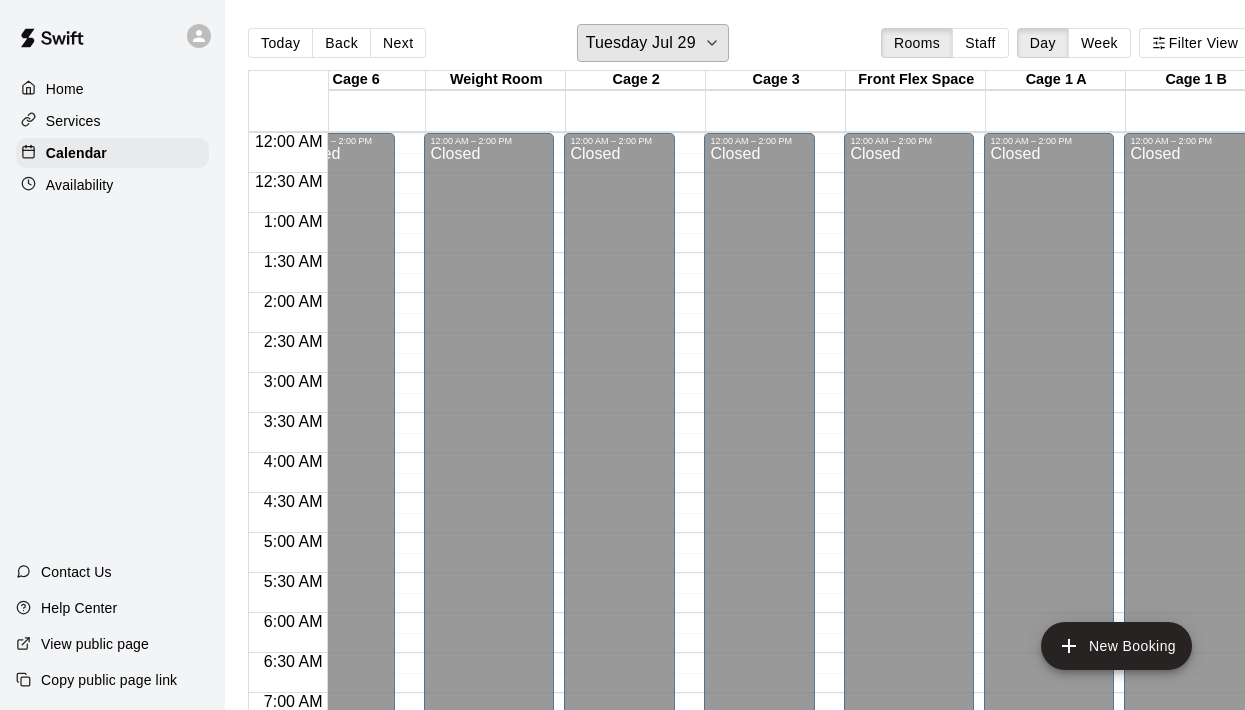 scroll, scrollTop: 7, scrollLeft: 583, axis: both 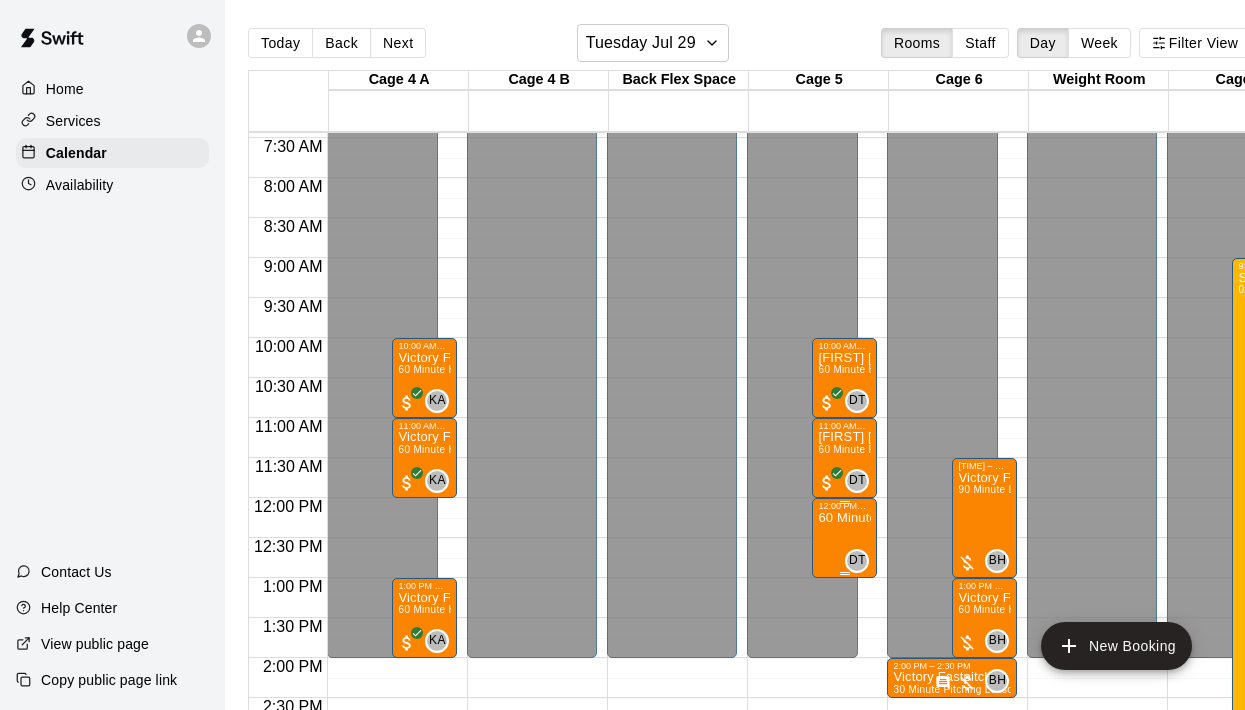 click on "60 Minute Fielding Lesson (1:1)" at bounding box center (844, 866) 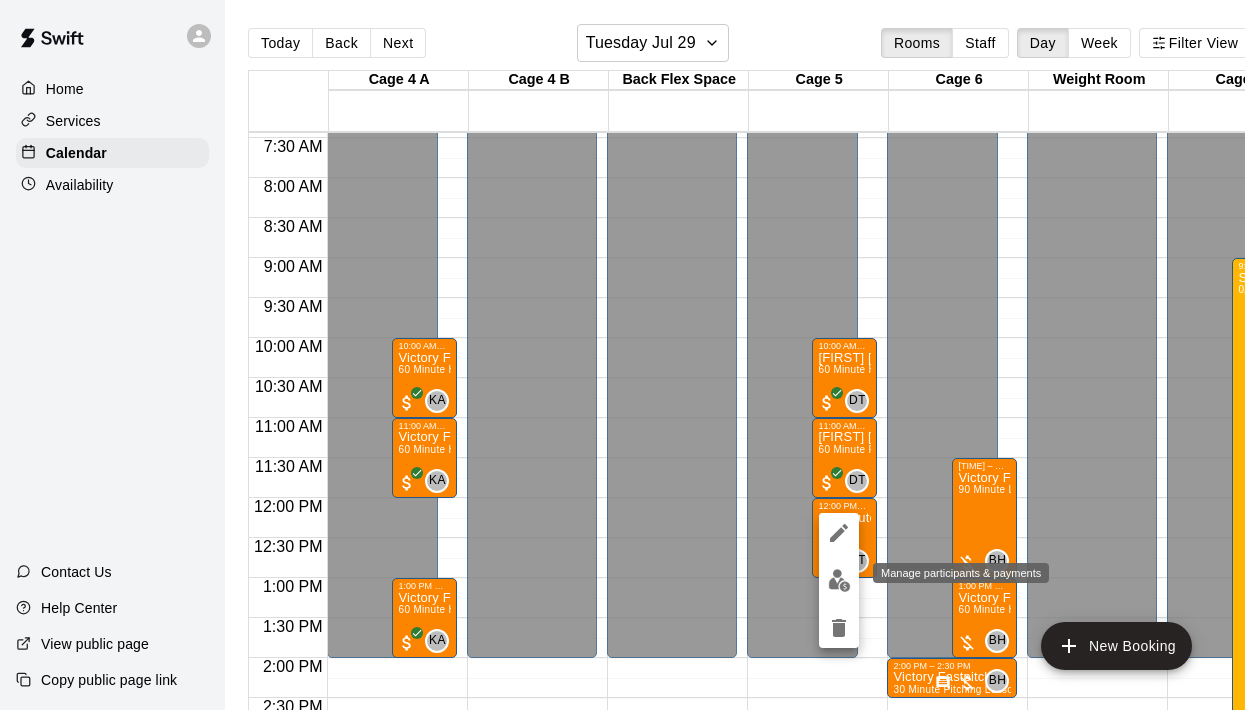 click at bounding box center [839, 580] 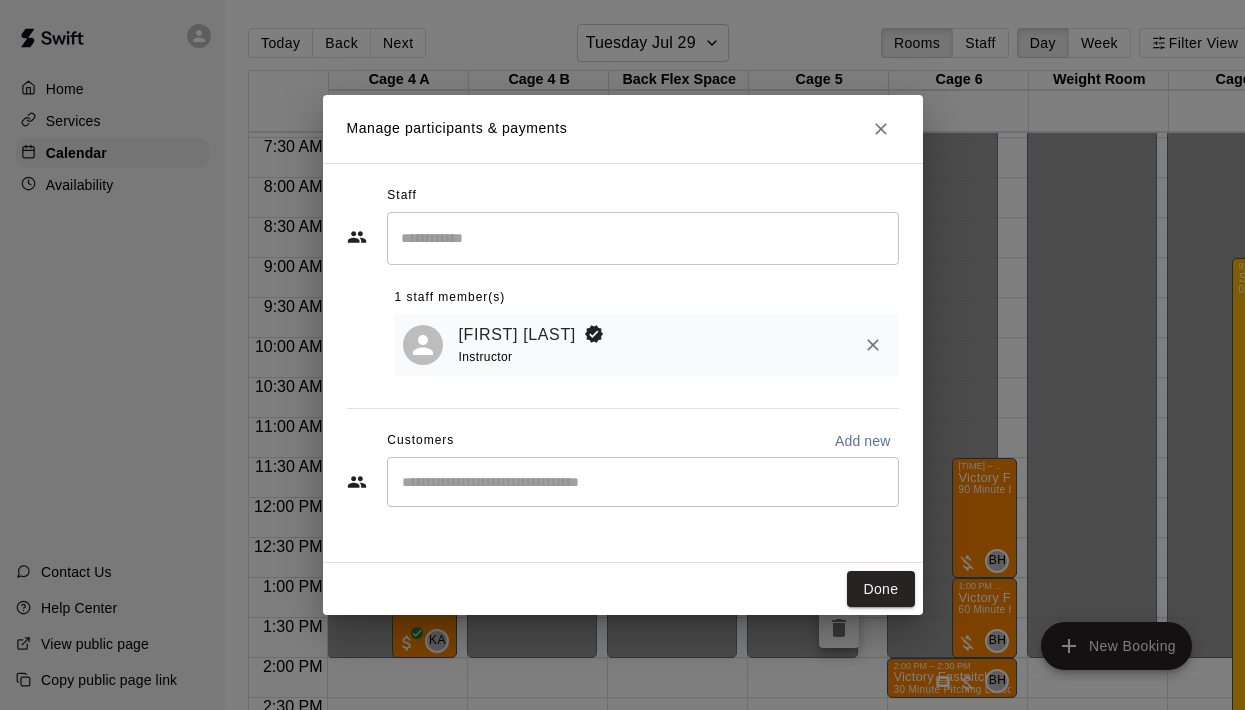 click at bounding box center (643, 482) 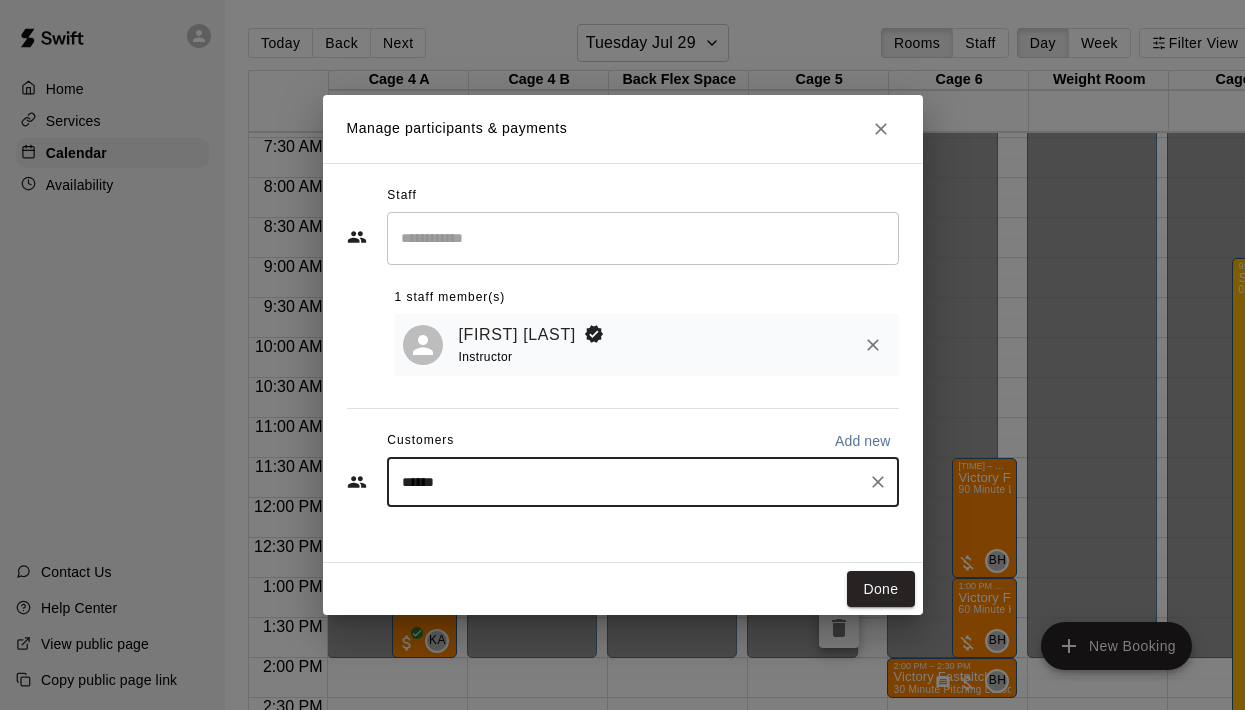 type on "*******" 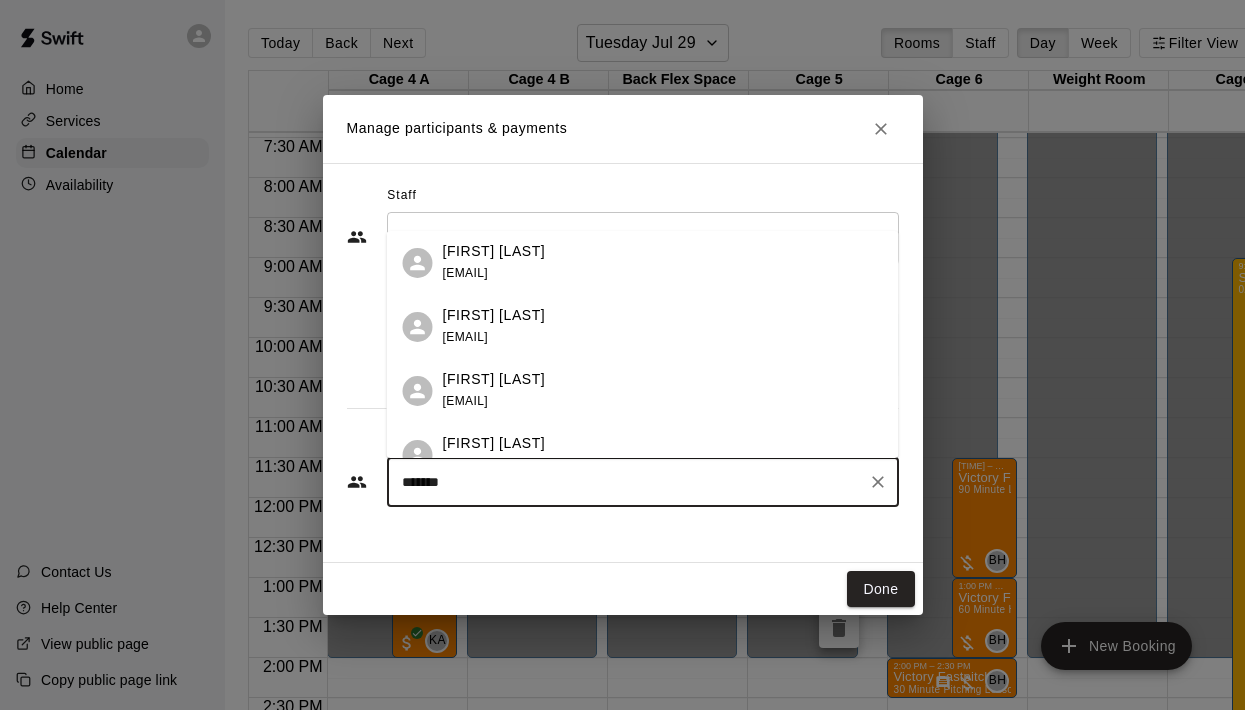 scroll, scrollTop: 29, scrollLeft: 0, axis: vertical 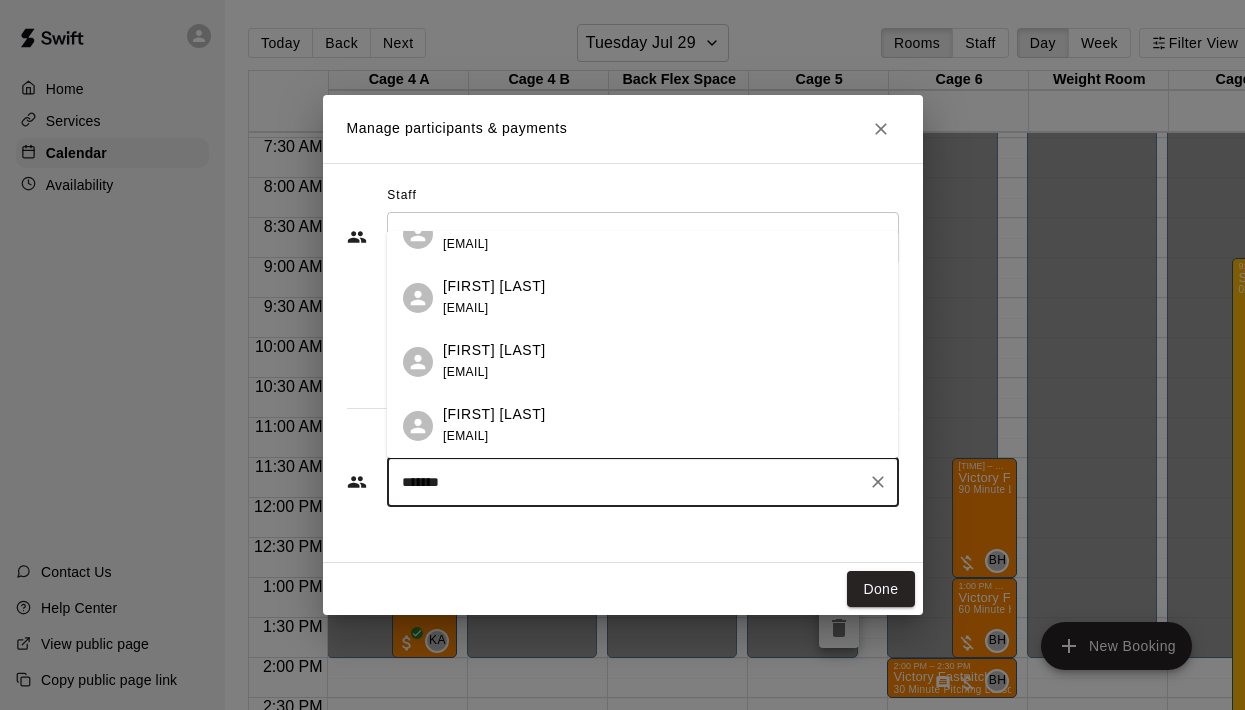 click on "[FIRST] [LAST] [EMAIL]" at bounding box center [663, 361] 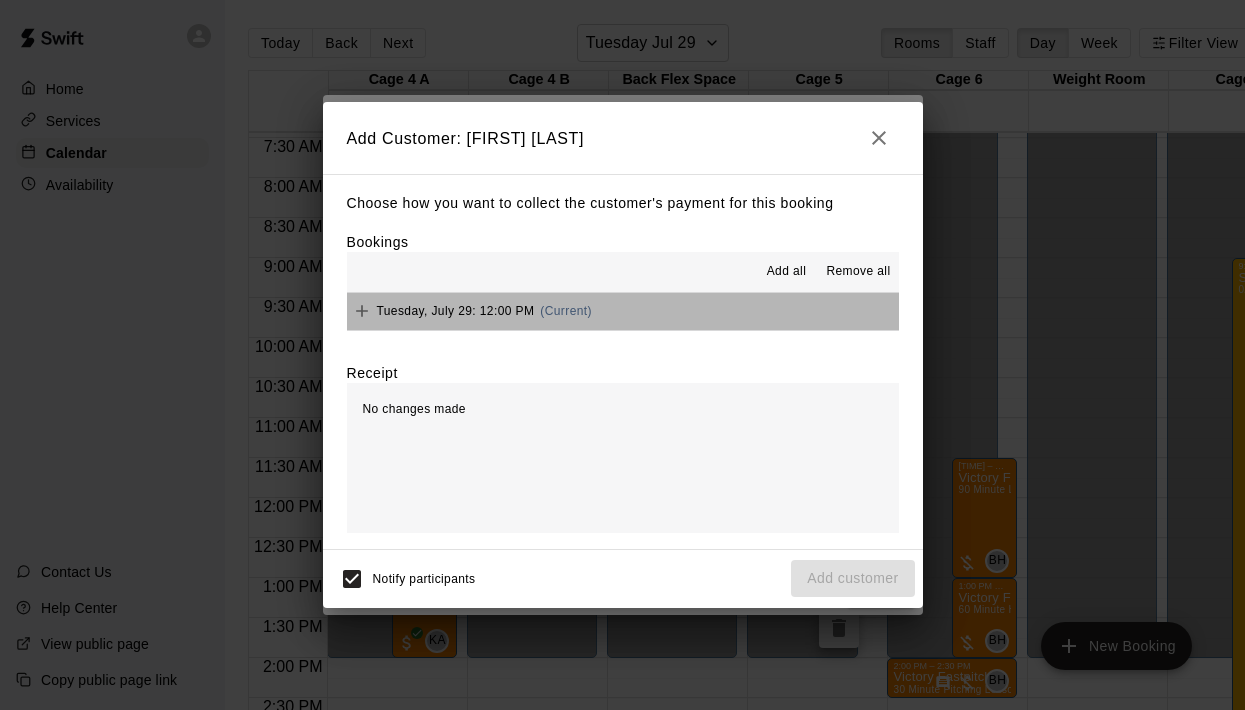 click on "Tuesday, July 29: 12:00 PM (Current)" at bounding box center (623, 311) 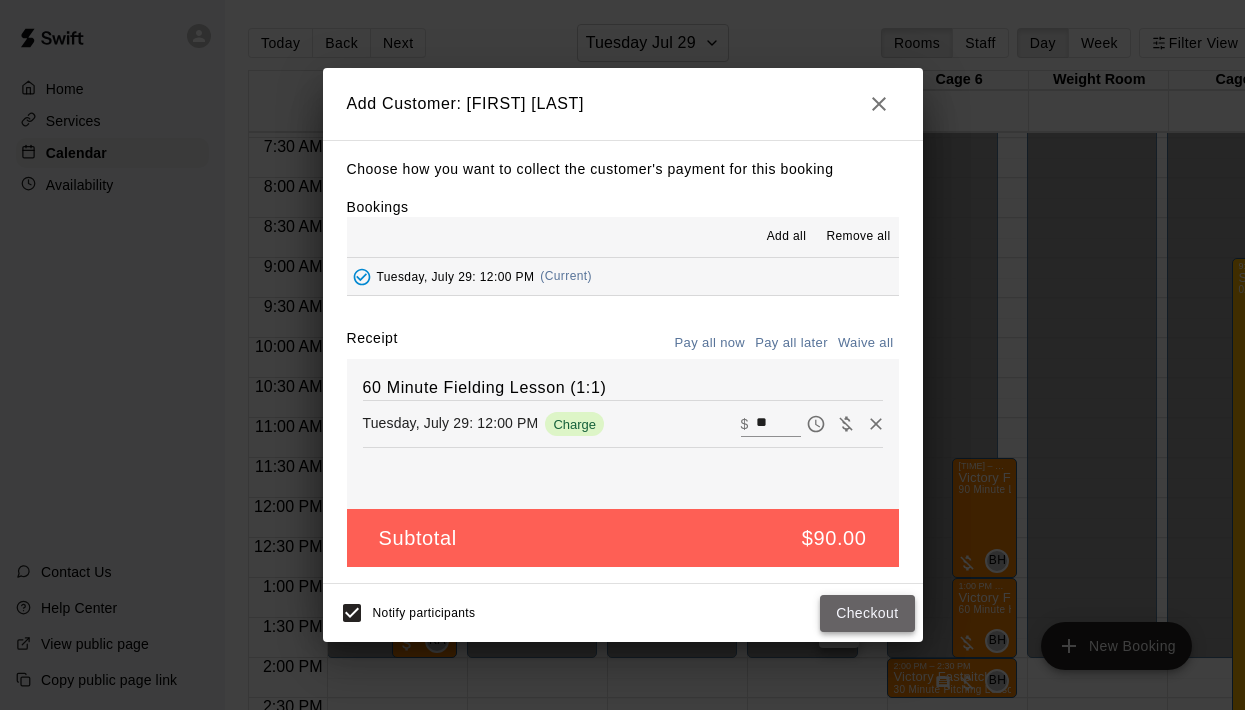 click on "Checkout" at bounding box center [867, 613] 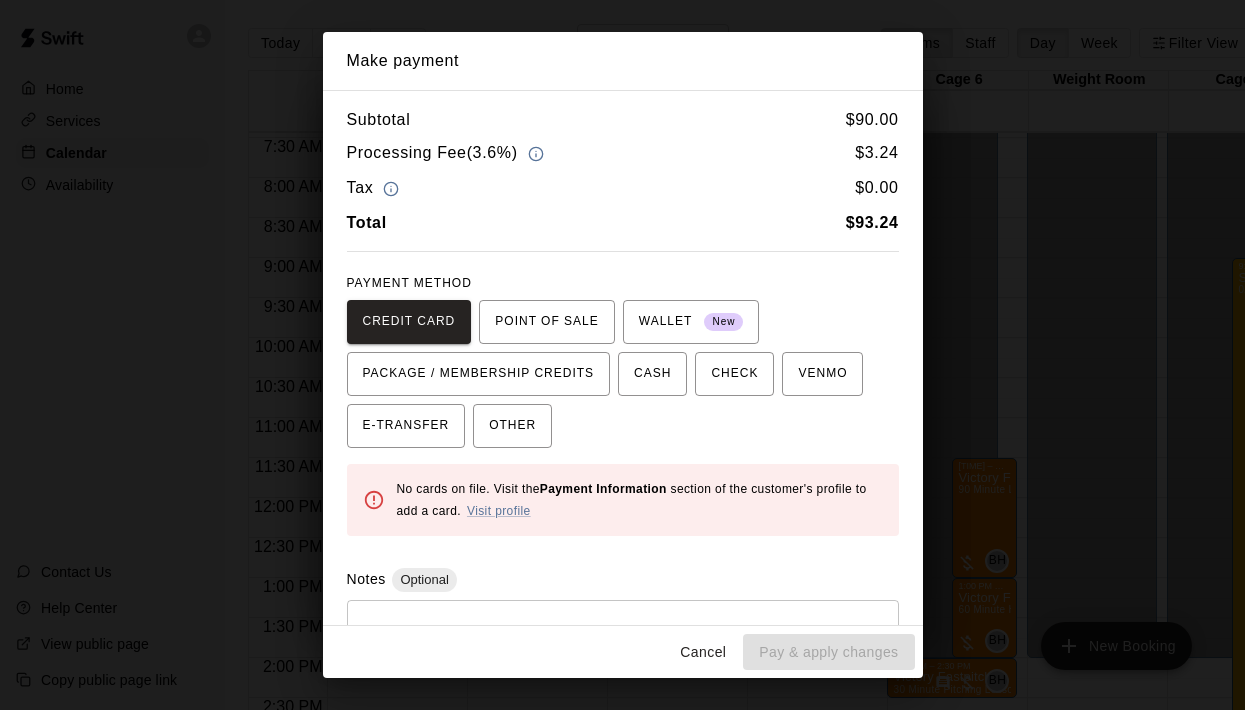 click on "Cancel" at bounding box center [703, 652] 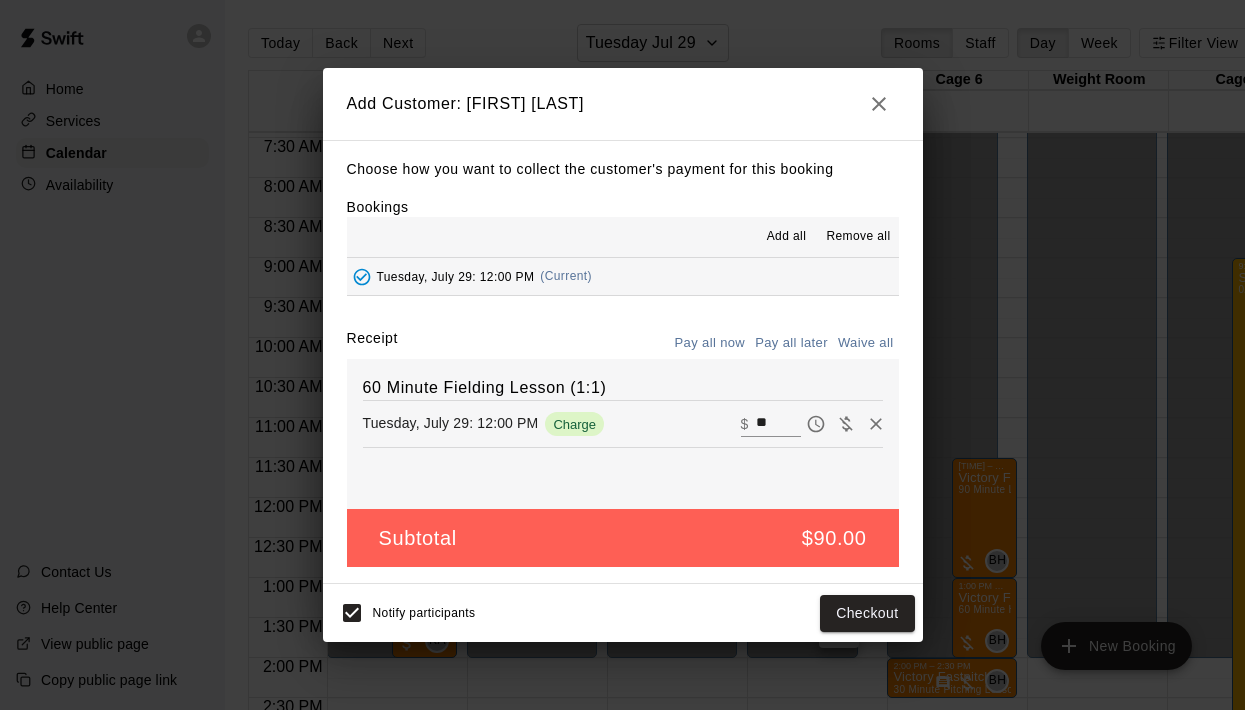 click 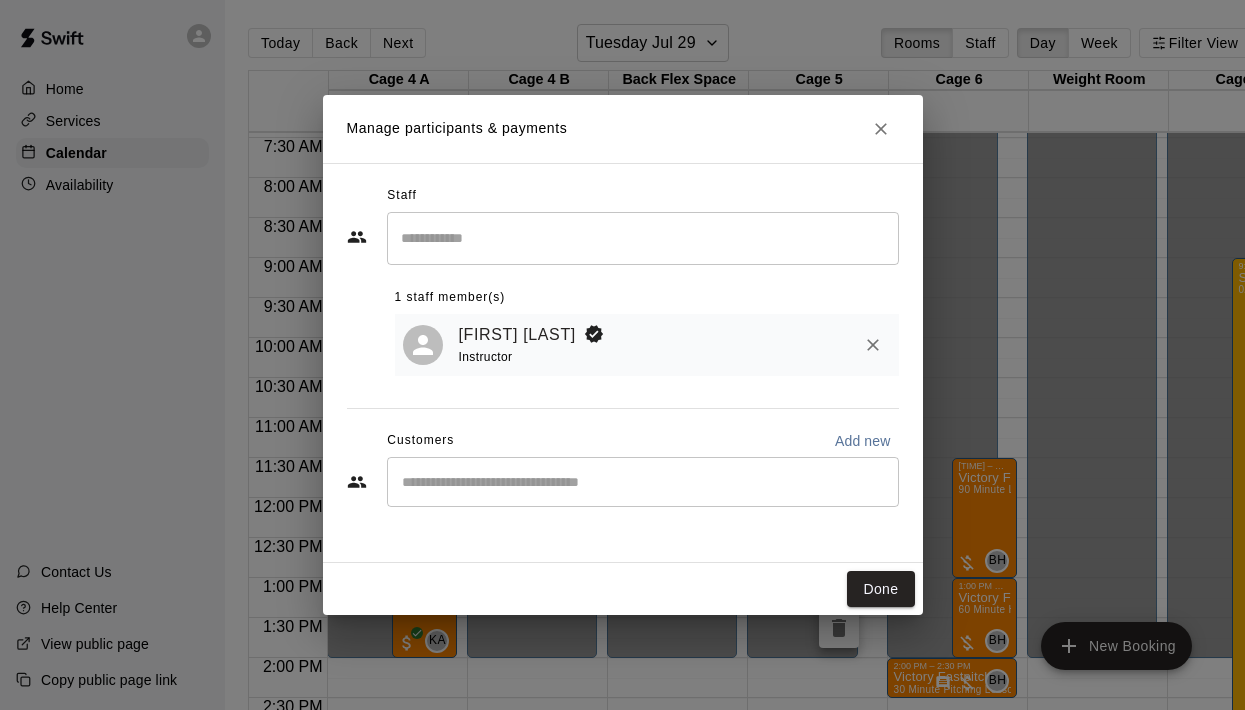 click on "​" at bounding box center (643, 482) 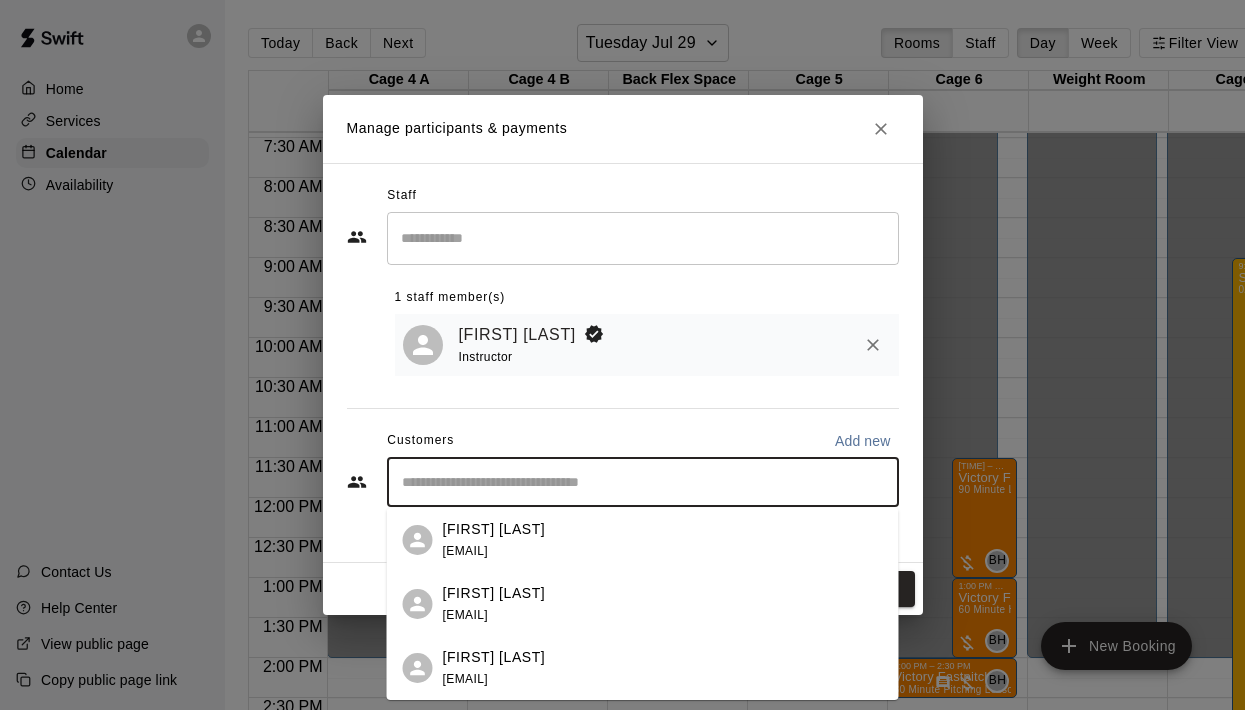 click on "[FIRST] [LAST]" at bounding box center [494, 529] 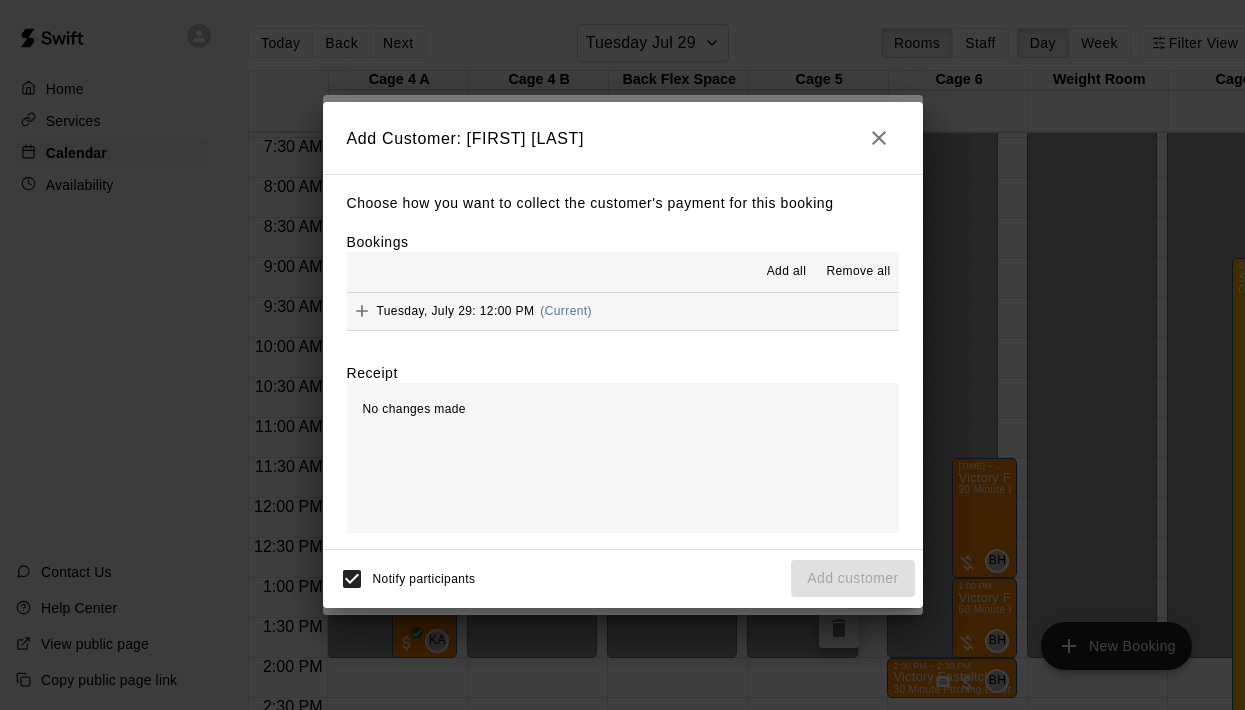 click on "Add all Remove all" at bounding box center (623, 272) 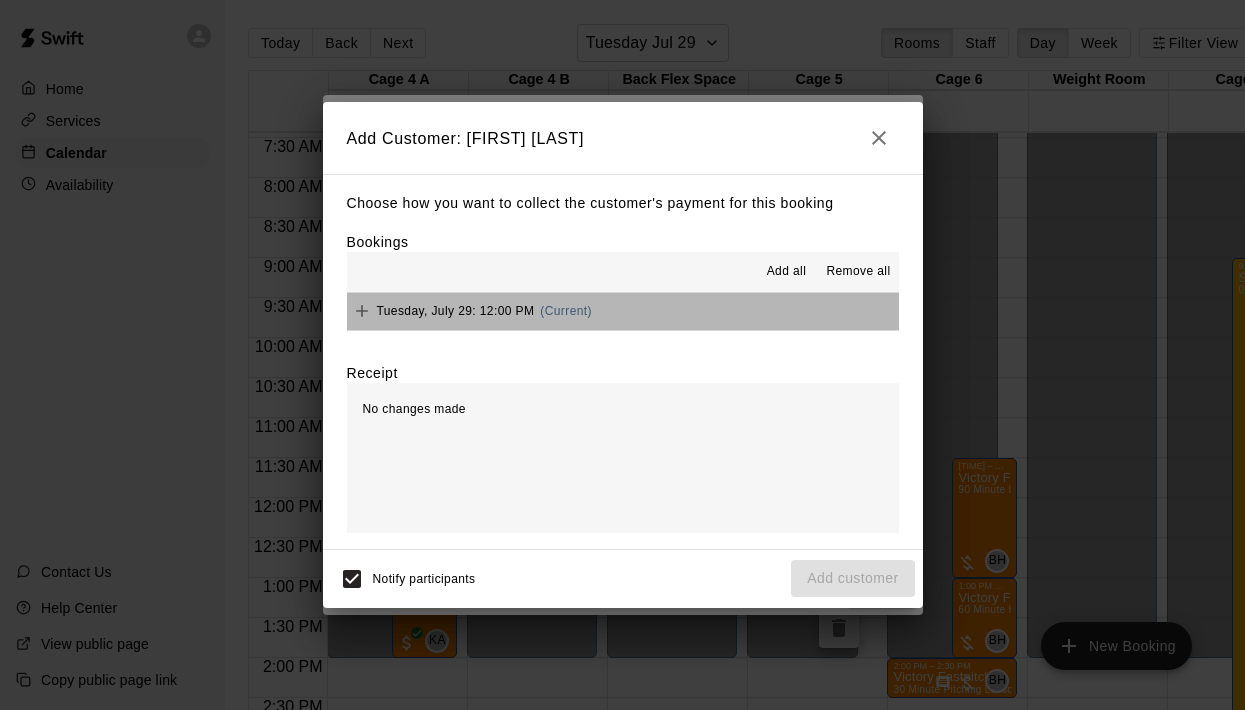click on "Tuesday, July 29: 12:00 PM (Current)" at bounding box center [623, 311] 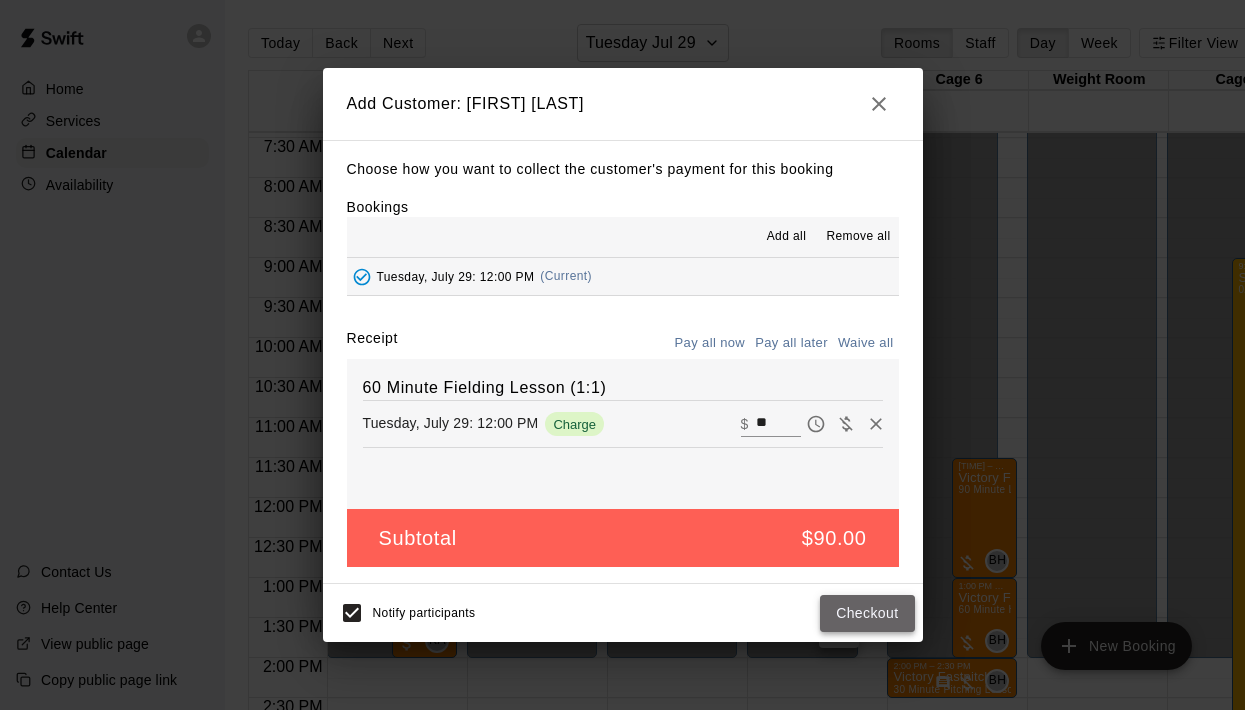 click on "Checkout" at bounding box center (867, 613) 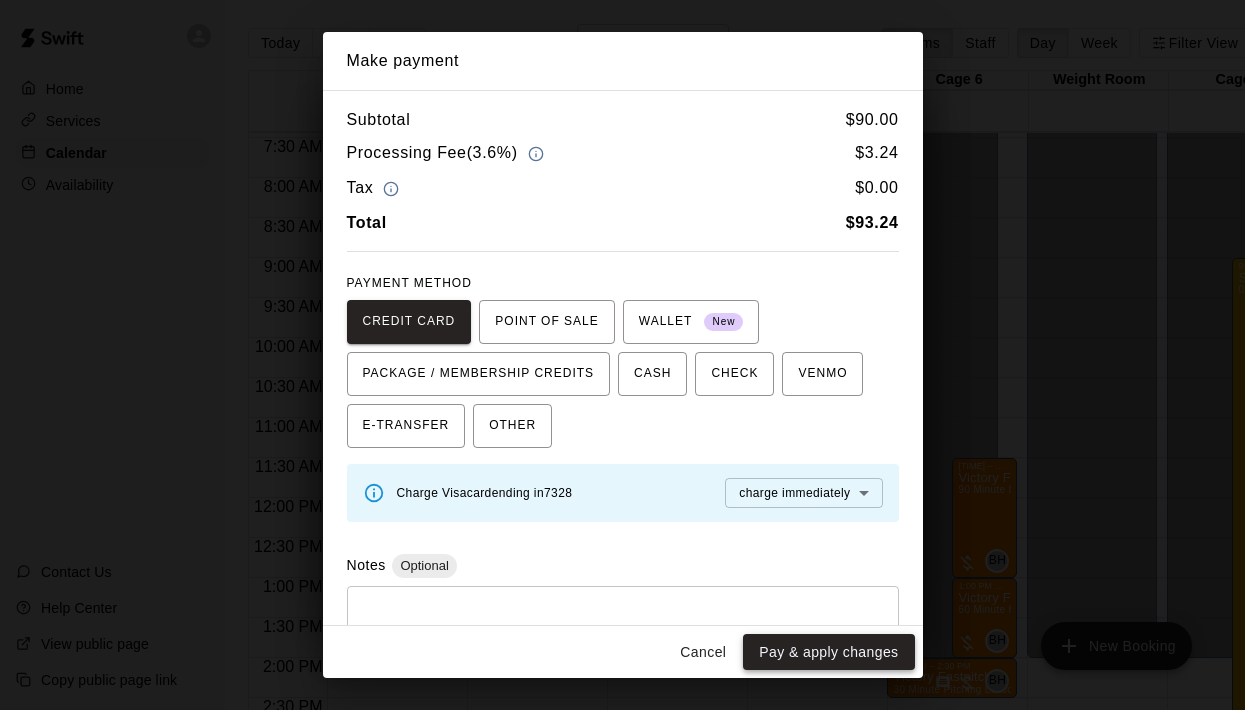 click on "Pay & apply changes" at bounding box center [828, 652] 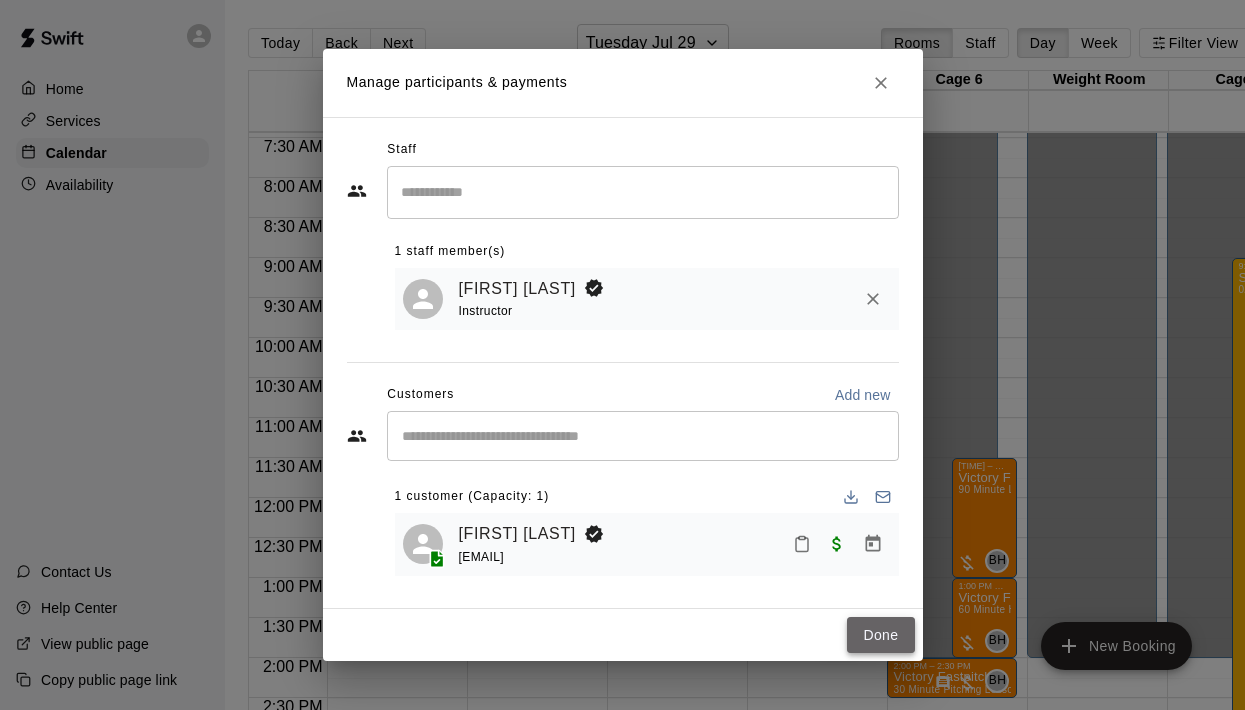 click on "Done" at bounding box center (880, 635) 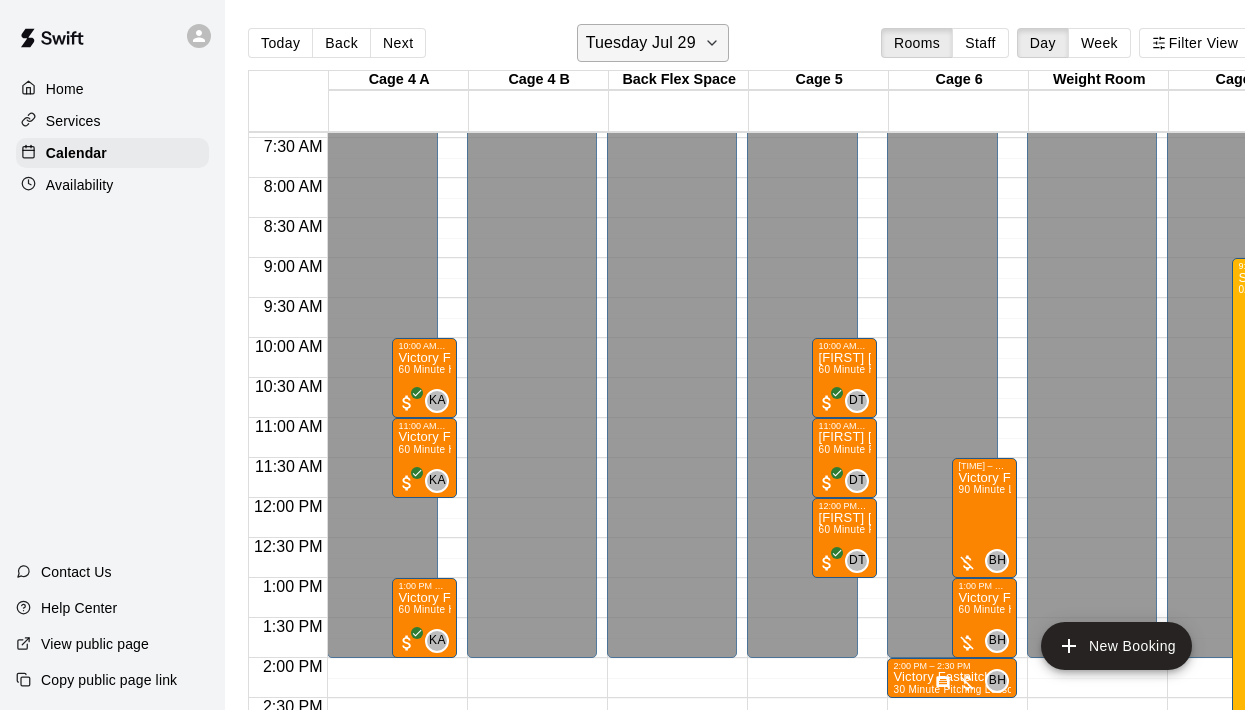 click on "Tuesday Jul 29" at bounding box center [641, 43] 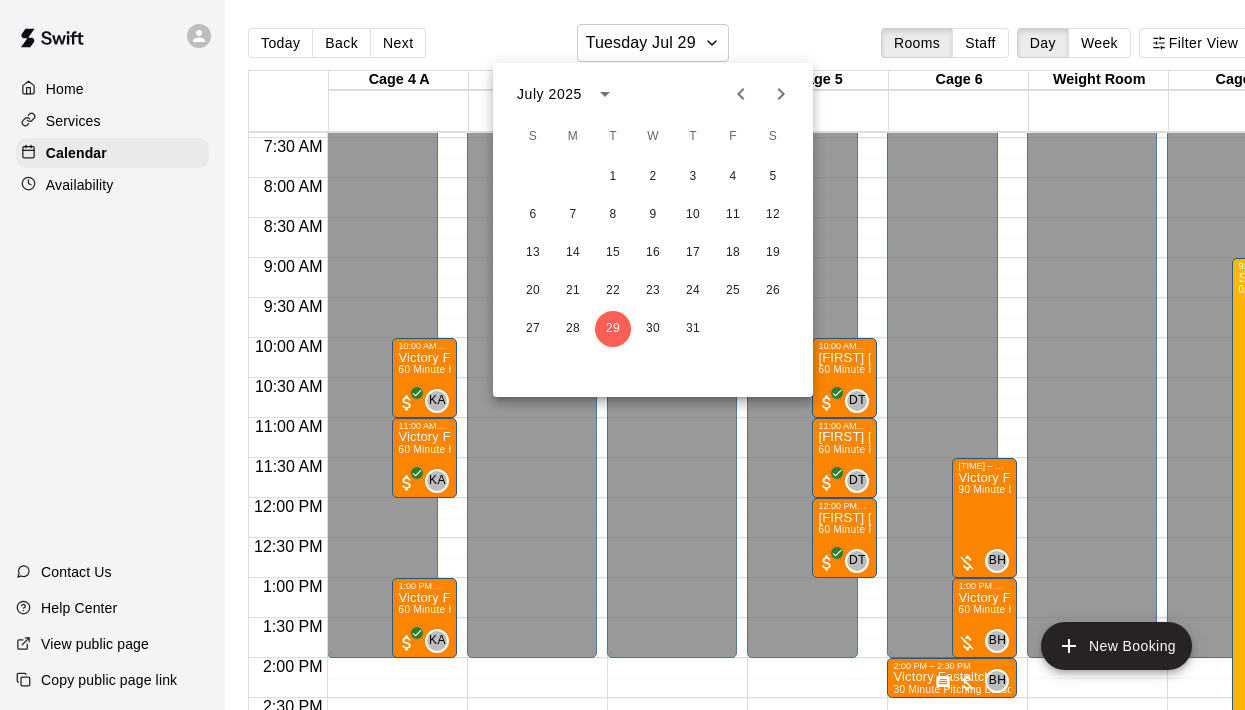 click at bounding box center (622, 355) 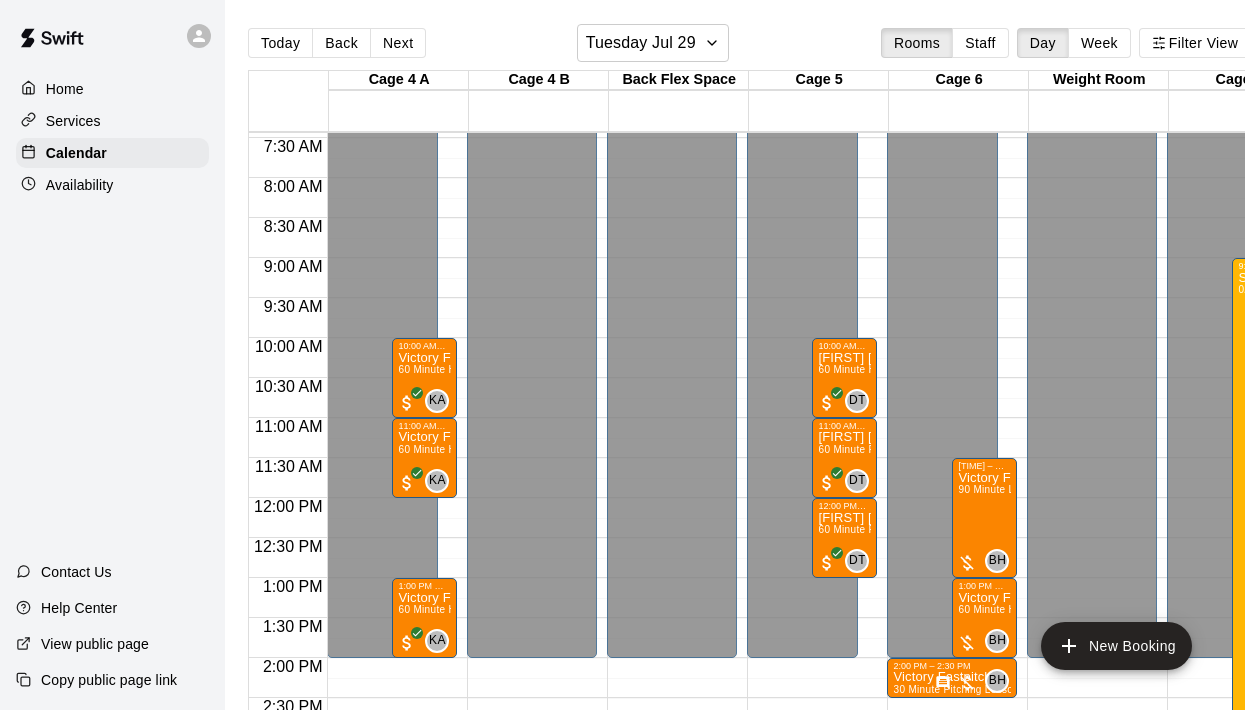 click on "Home" at bounding box center [65, 89] 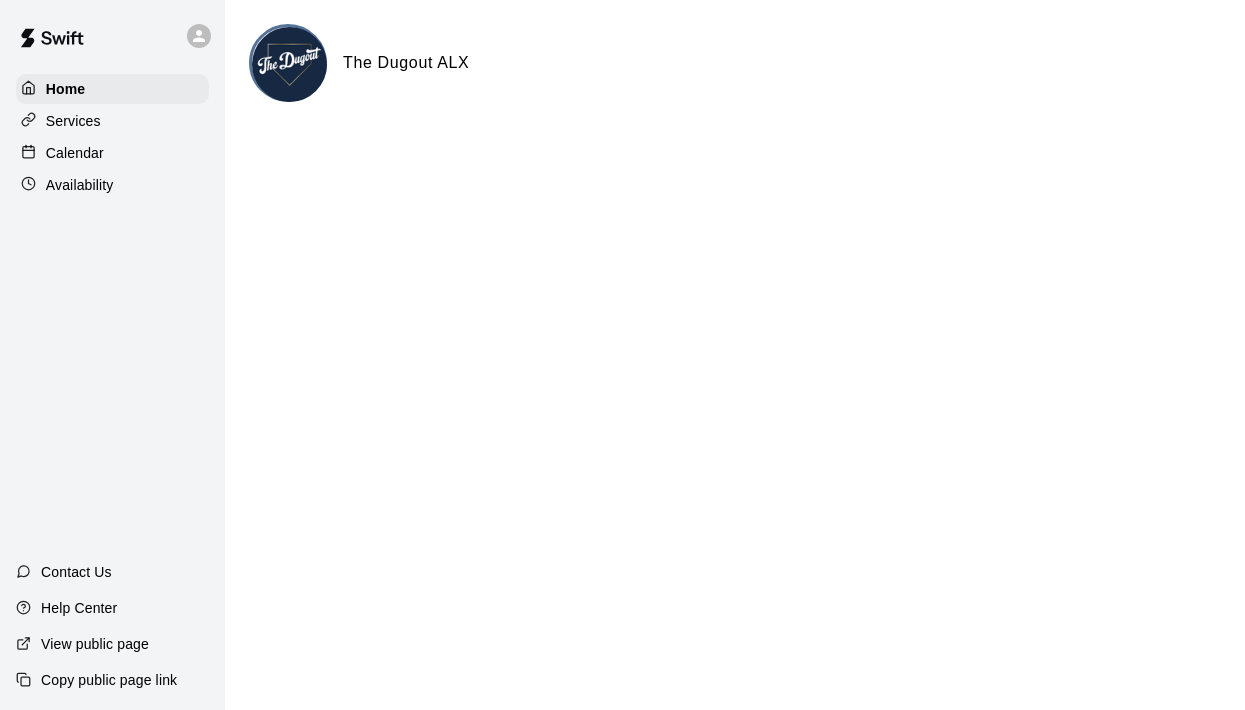 click on "Services" at bounding box center (73, 121) 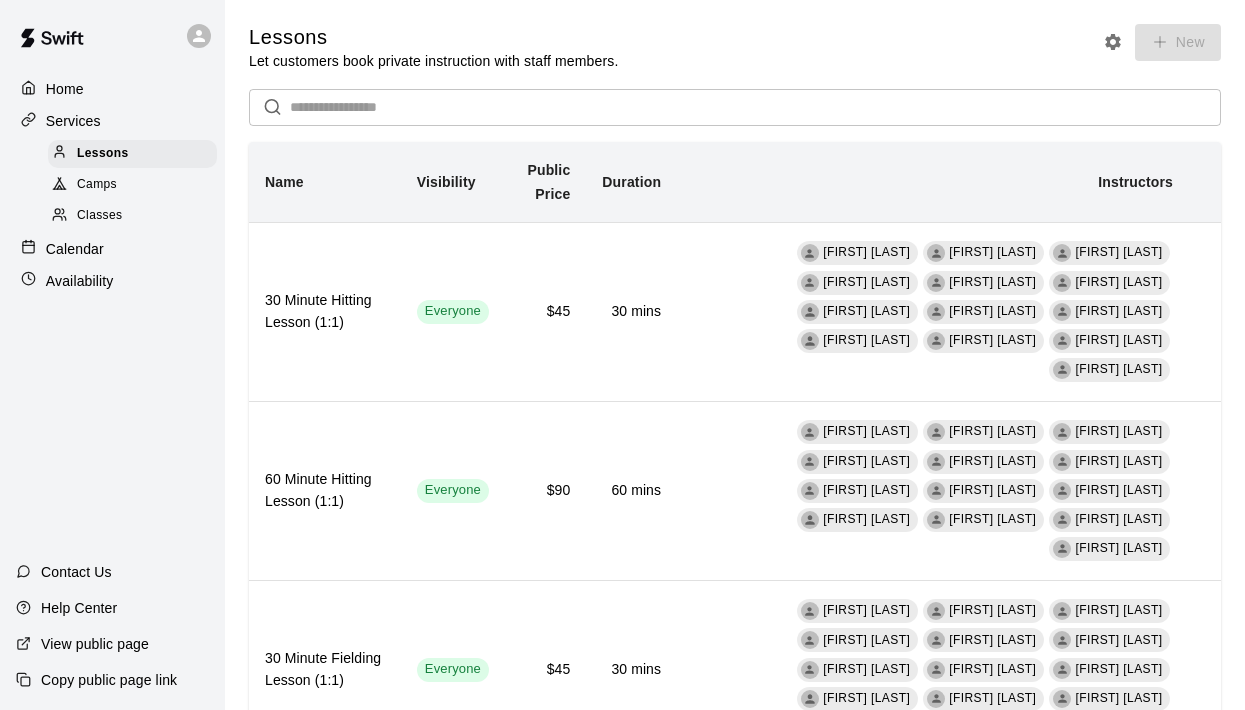 click on "Calendar" at bounding box center (75, 249) 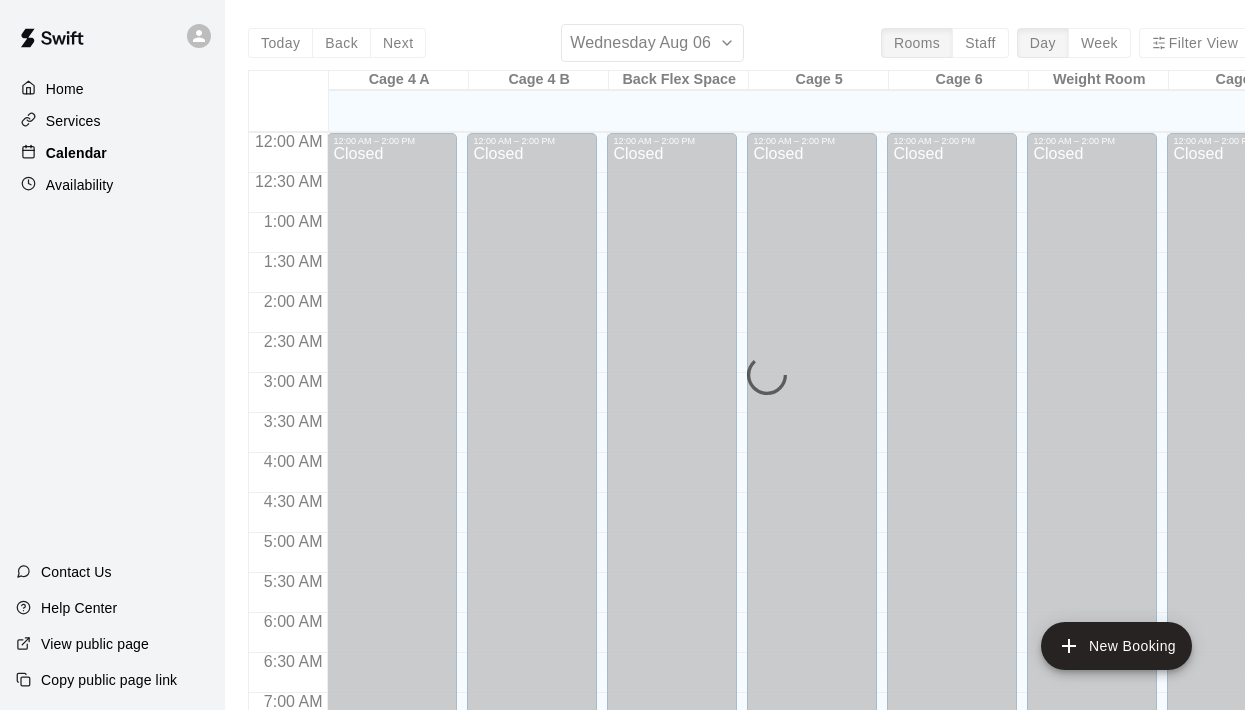 scroll, scrollTop: 1038, scrollLeft: 0, axis: vertical 